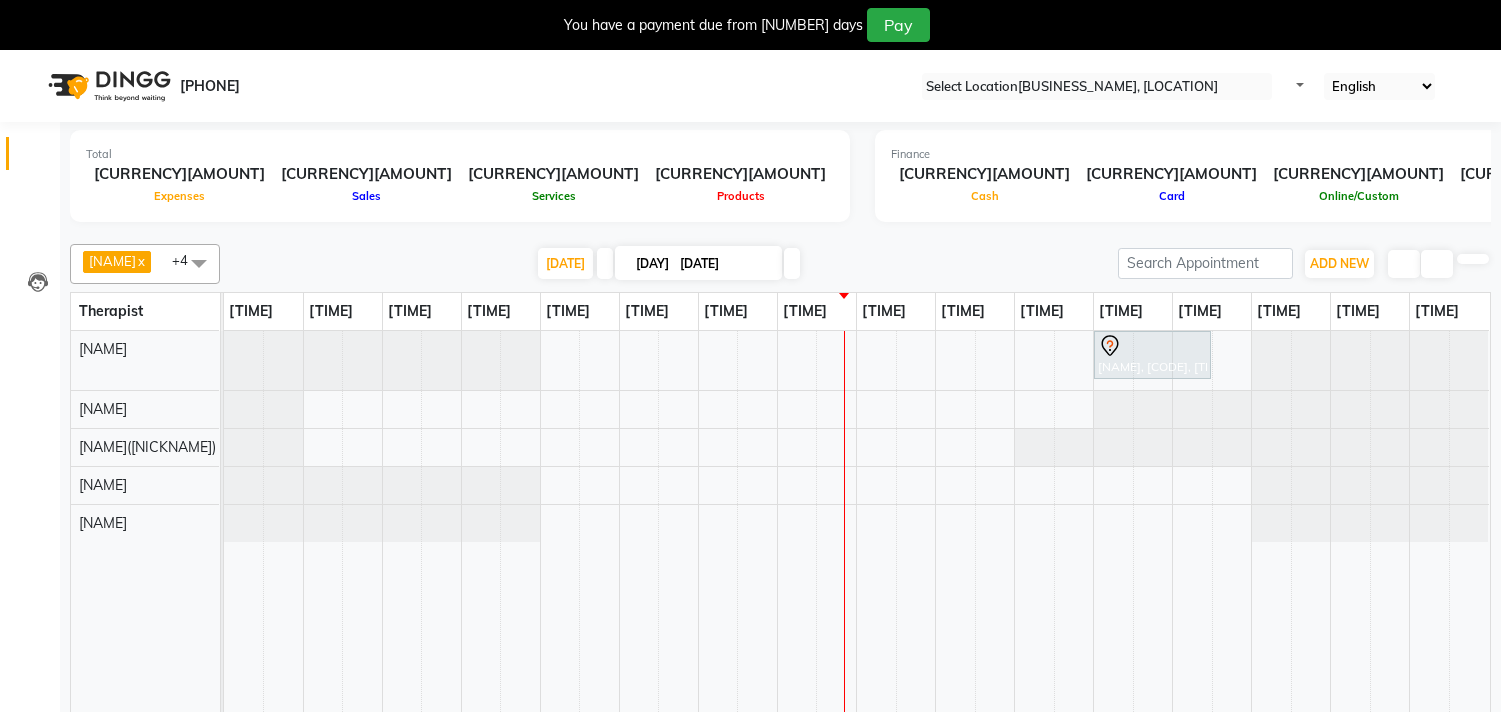 scroll, scrollTop: 0, scrollLeft: 0, axis: both 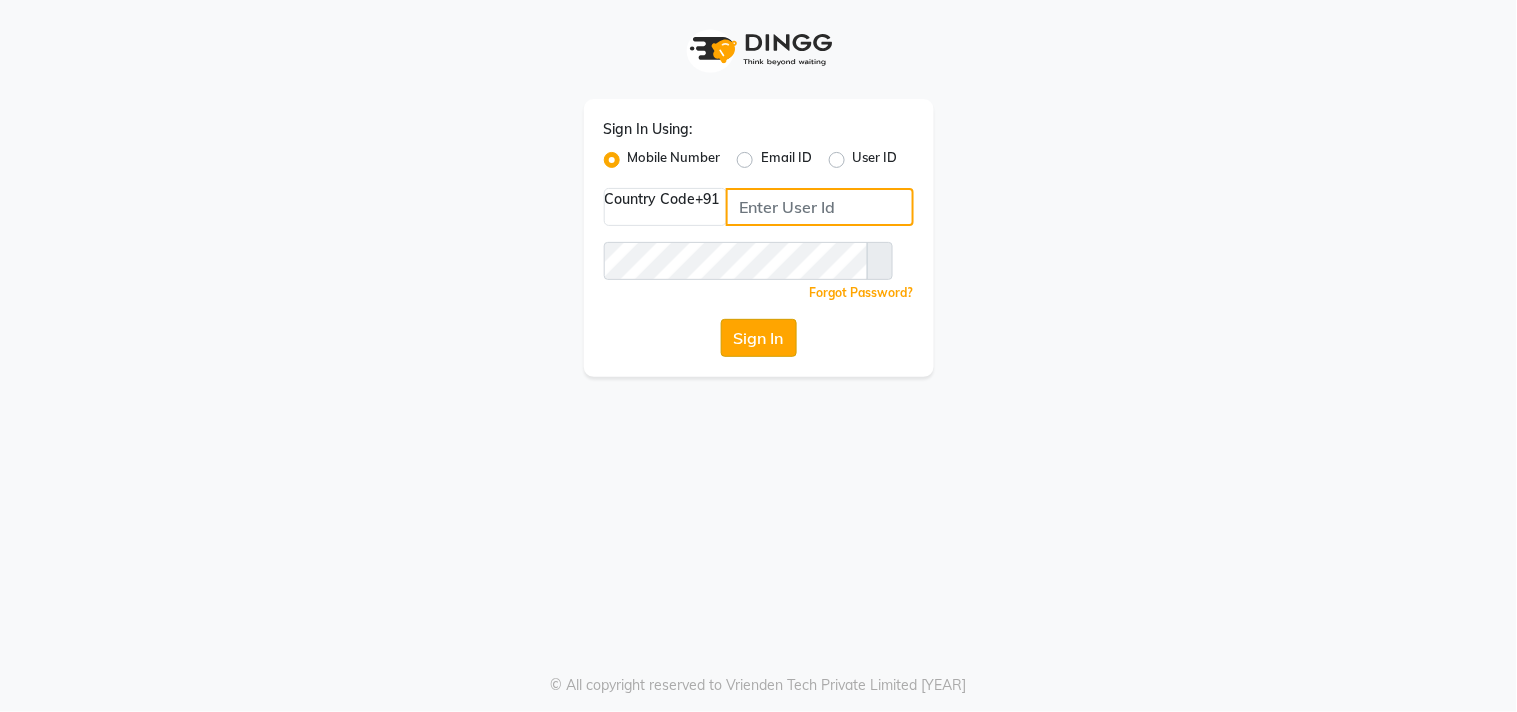 type on "[PHONE]" 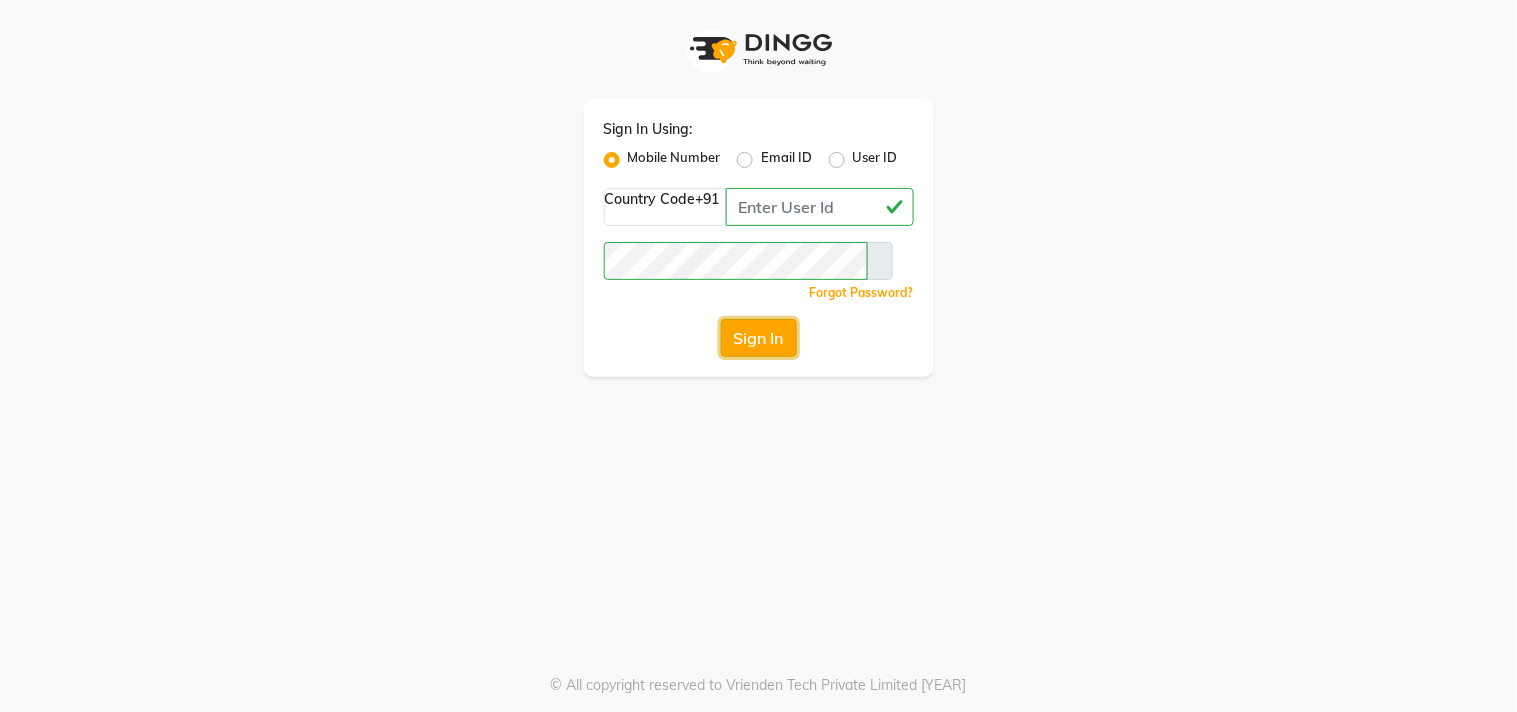 click on "Sign In" at bounding box center [759, 338] 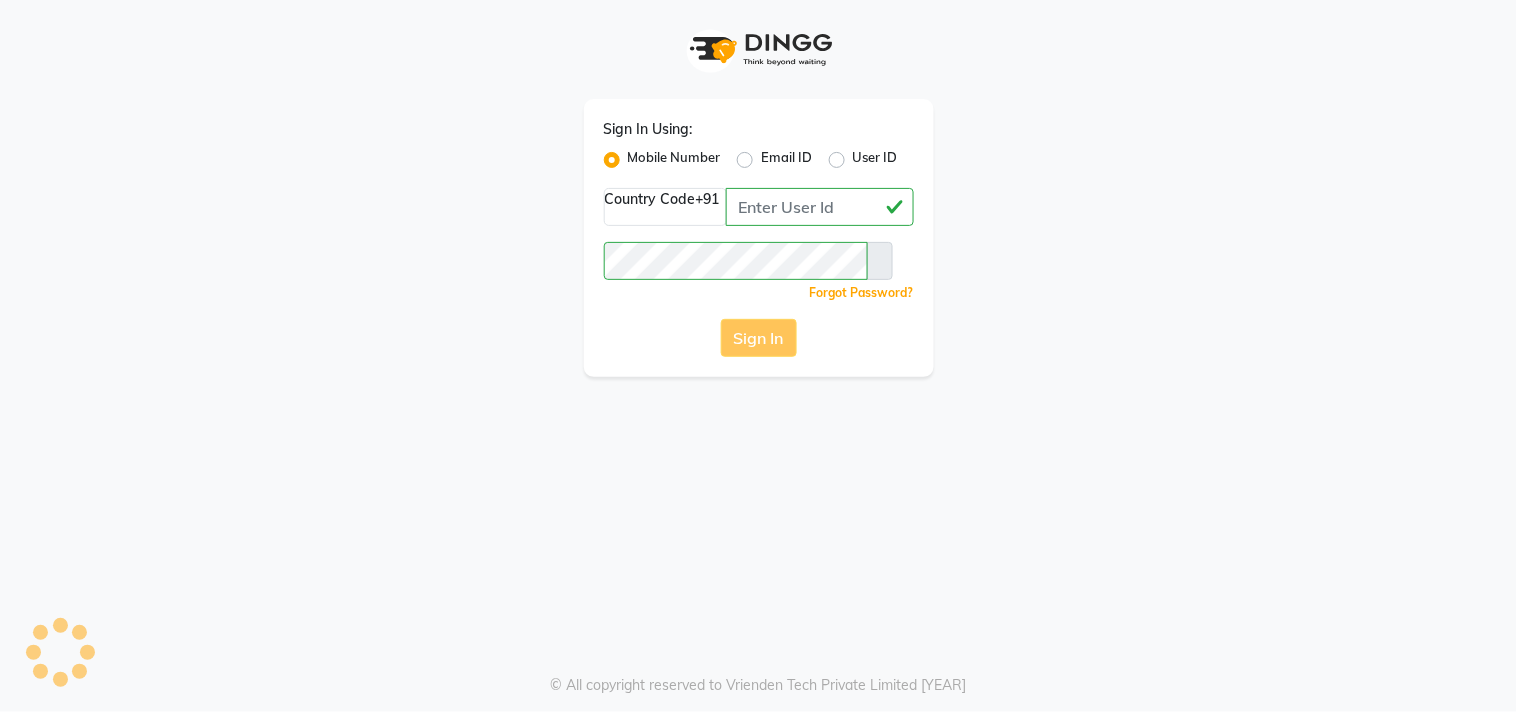 click on "Sign In" at bounding box center (759, 338) 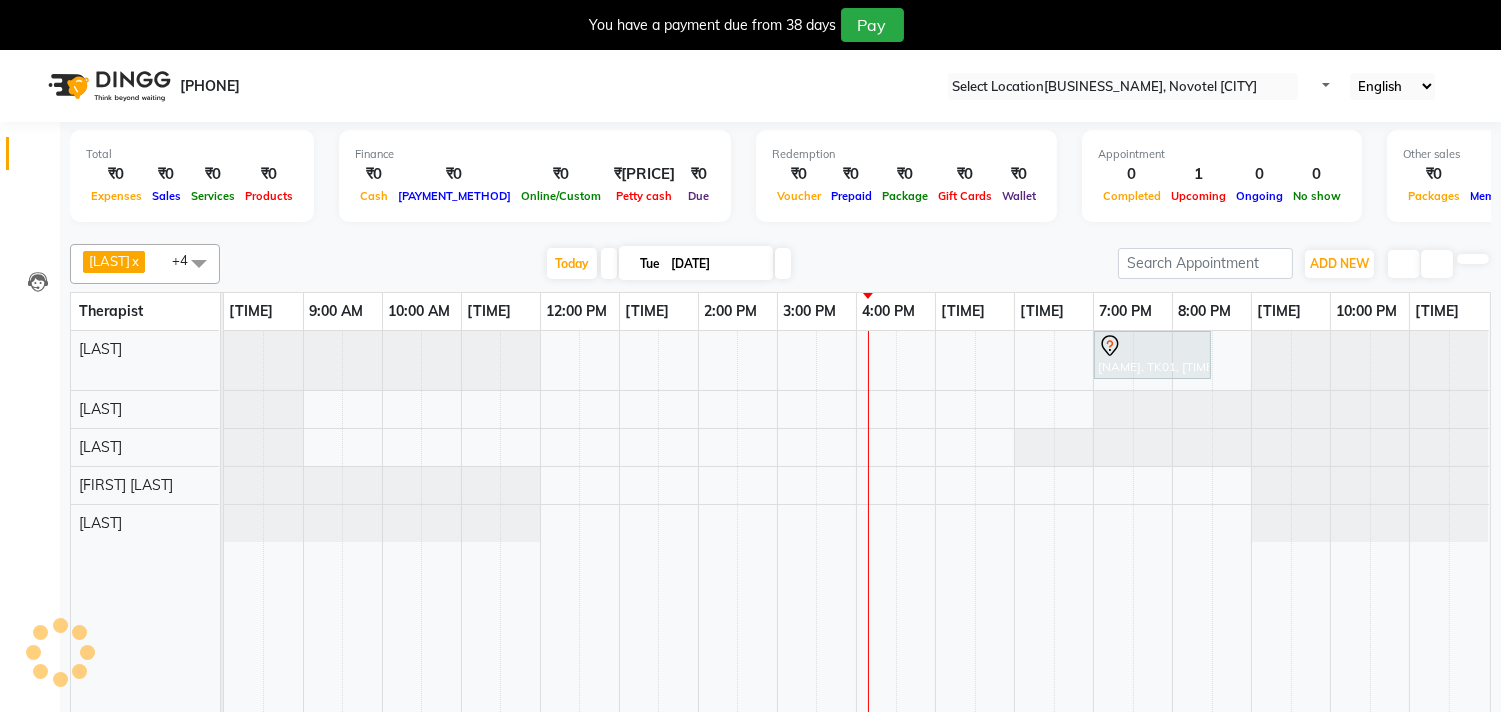 scroll, scrollTop: 50, scrollLeft: 0, axis: vertical 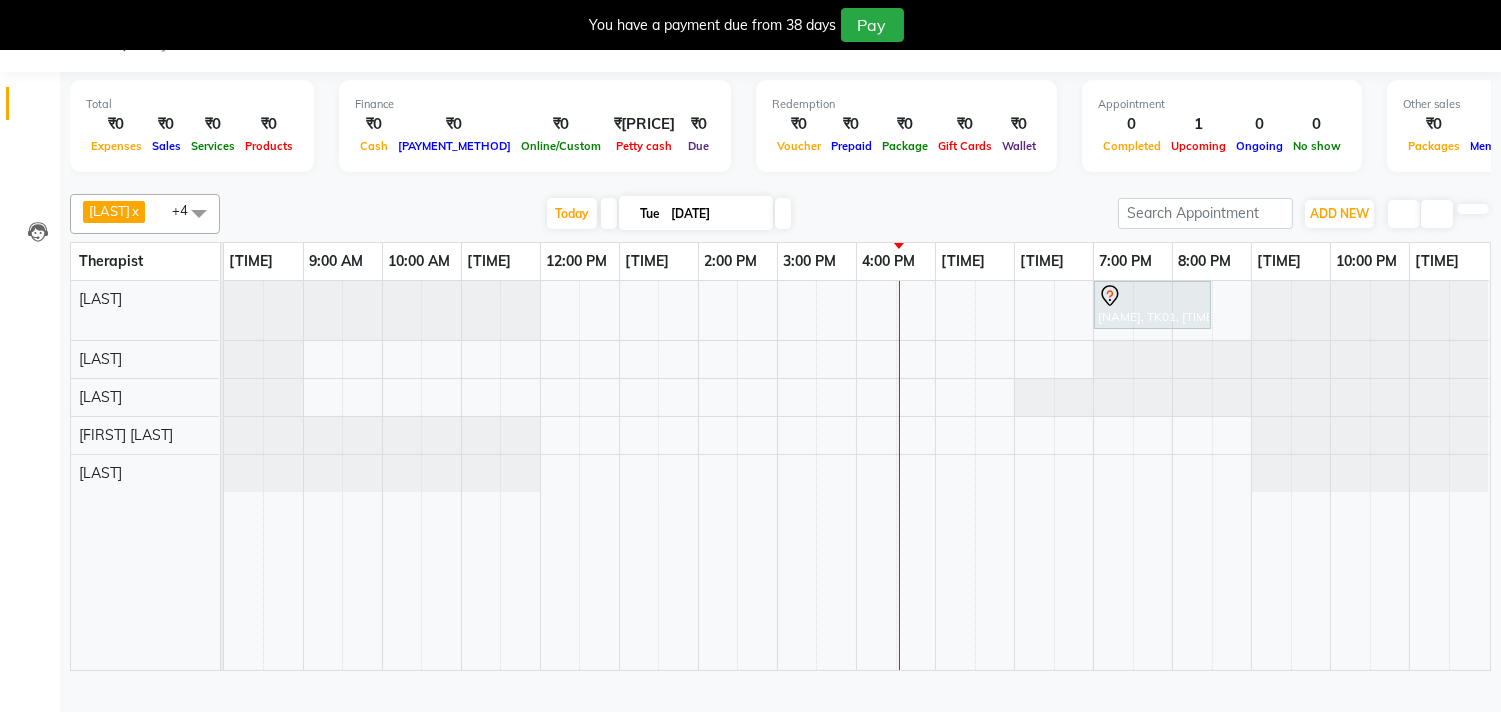 click on "Finance" at bounding box center [192, 104] 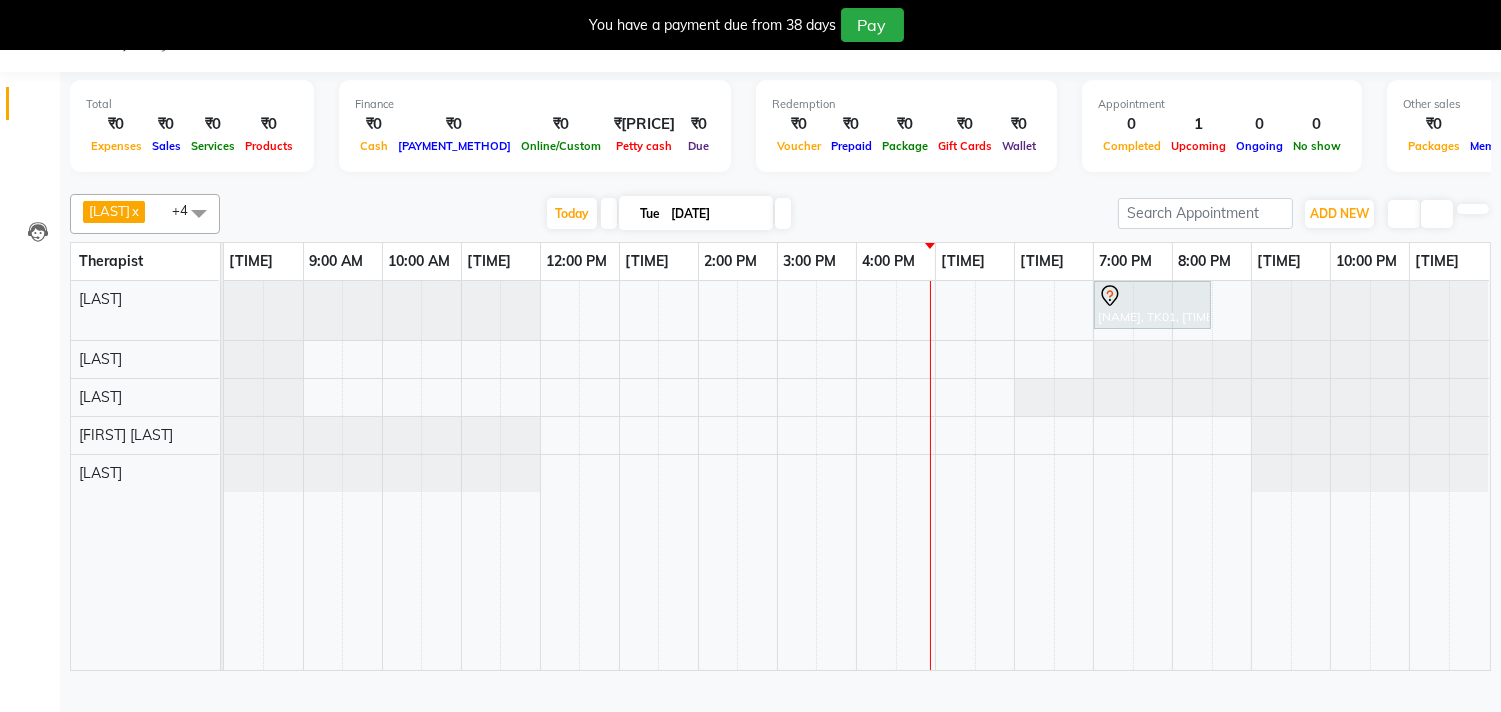 click on "[NAME], TK01, [TIME]-[TIME], Nilaya Fusion Therapy (For Men) 90 Min" at bounding box center (857, 475) 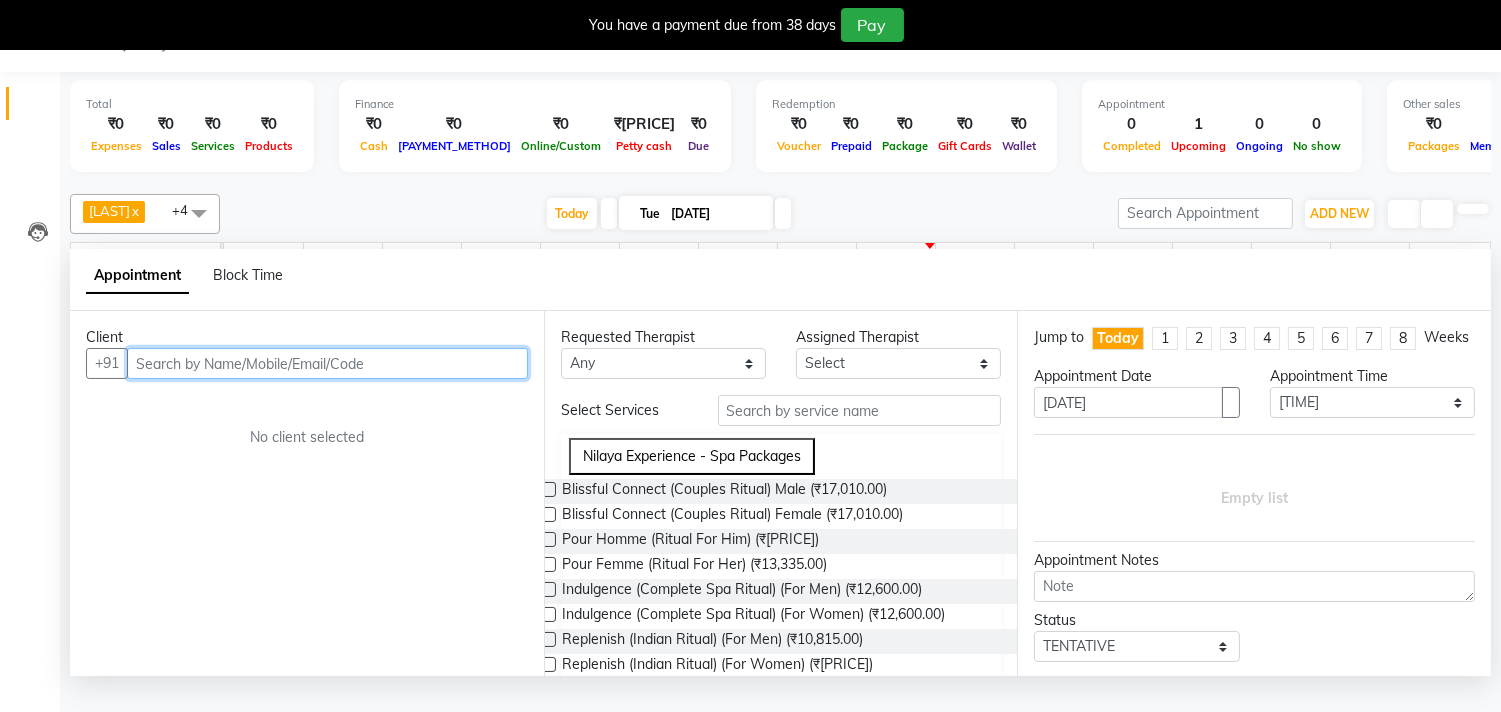 click at bounding box center (327, 363) 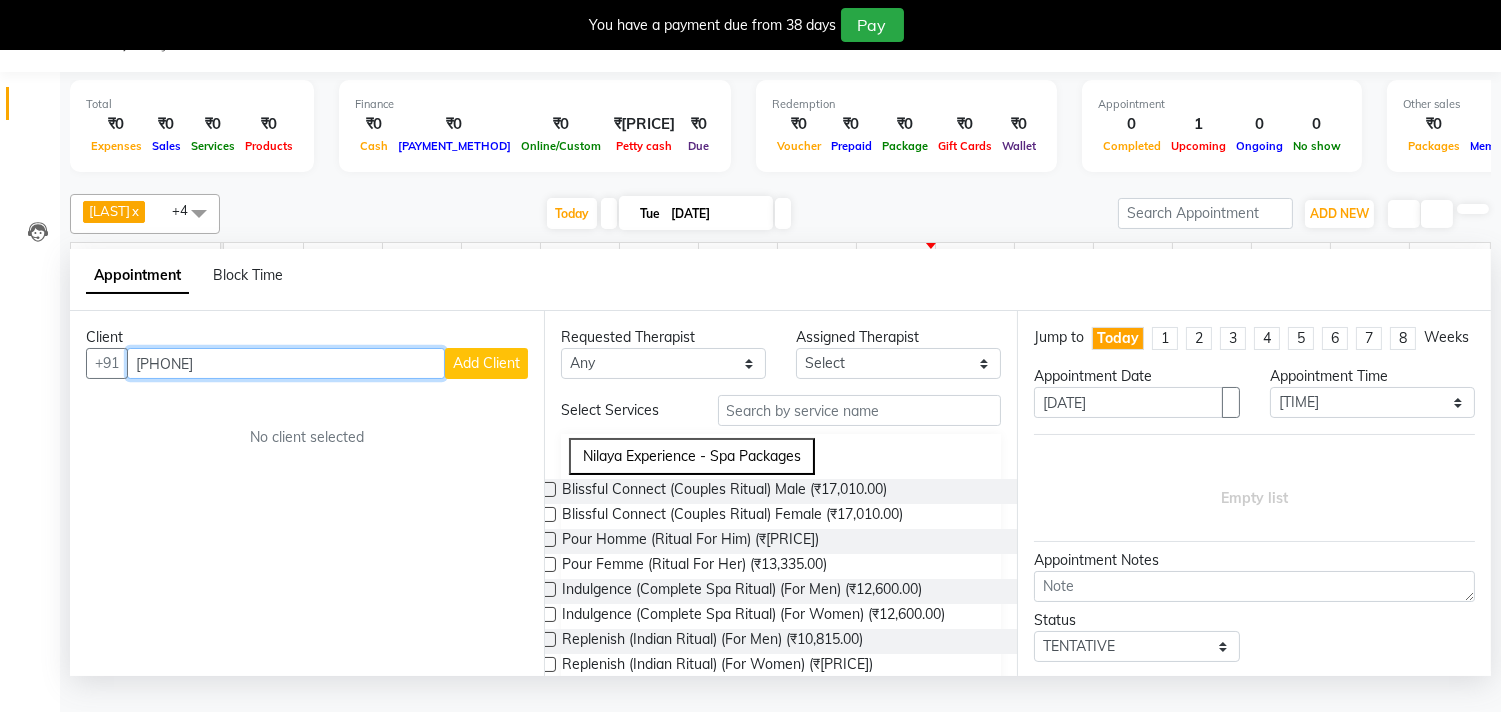 type on "[PHONE]" 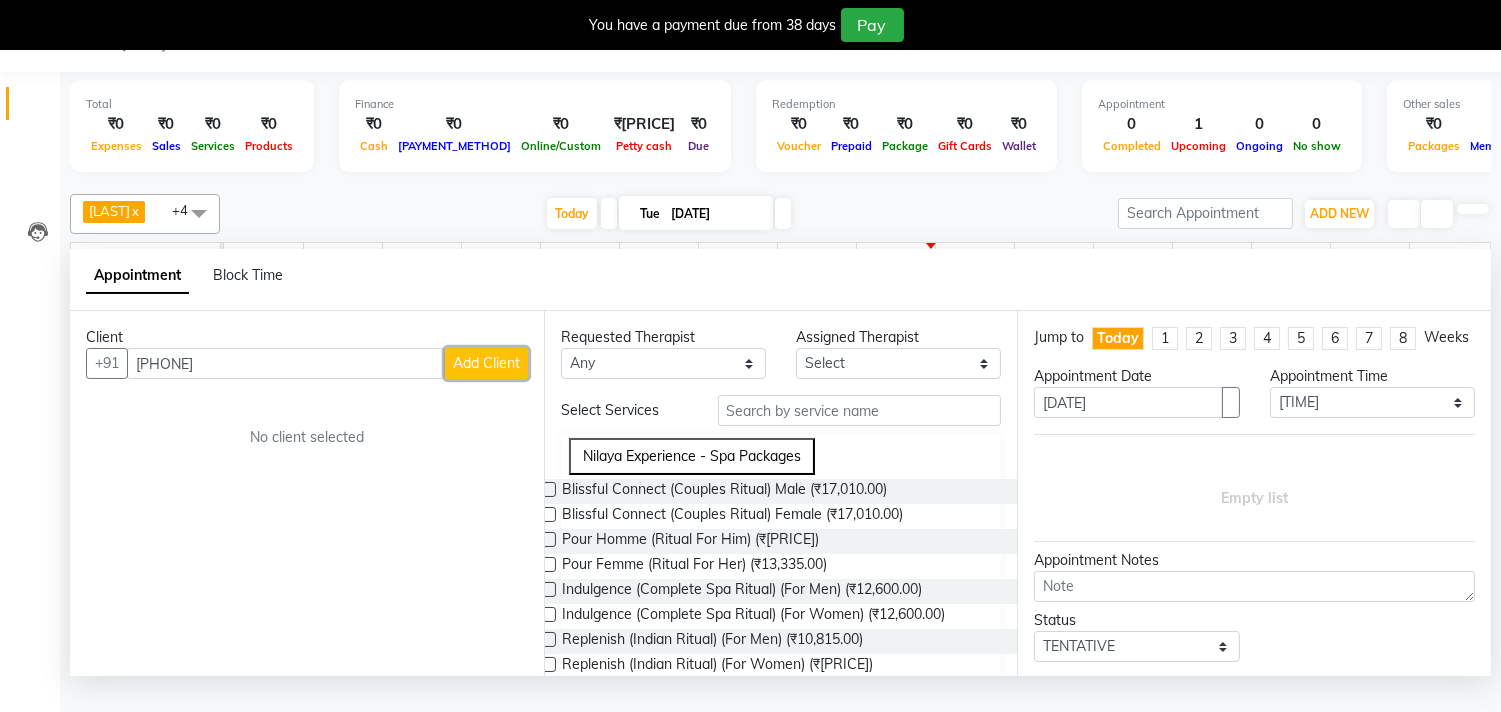 click on "Add Client" at bounding box center [486, 363] 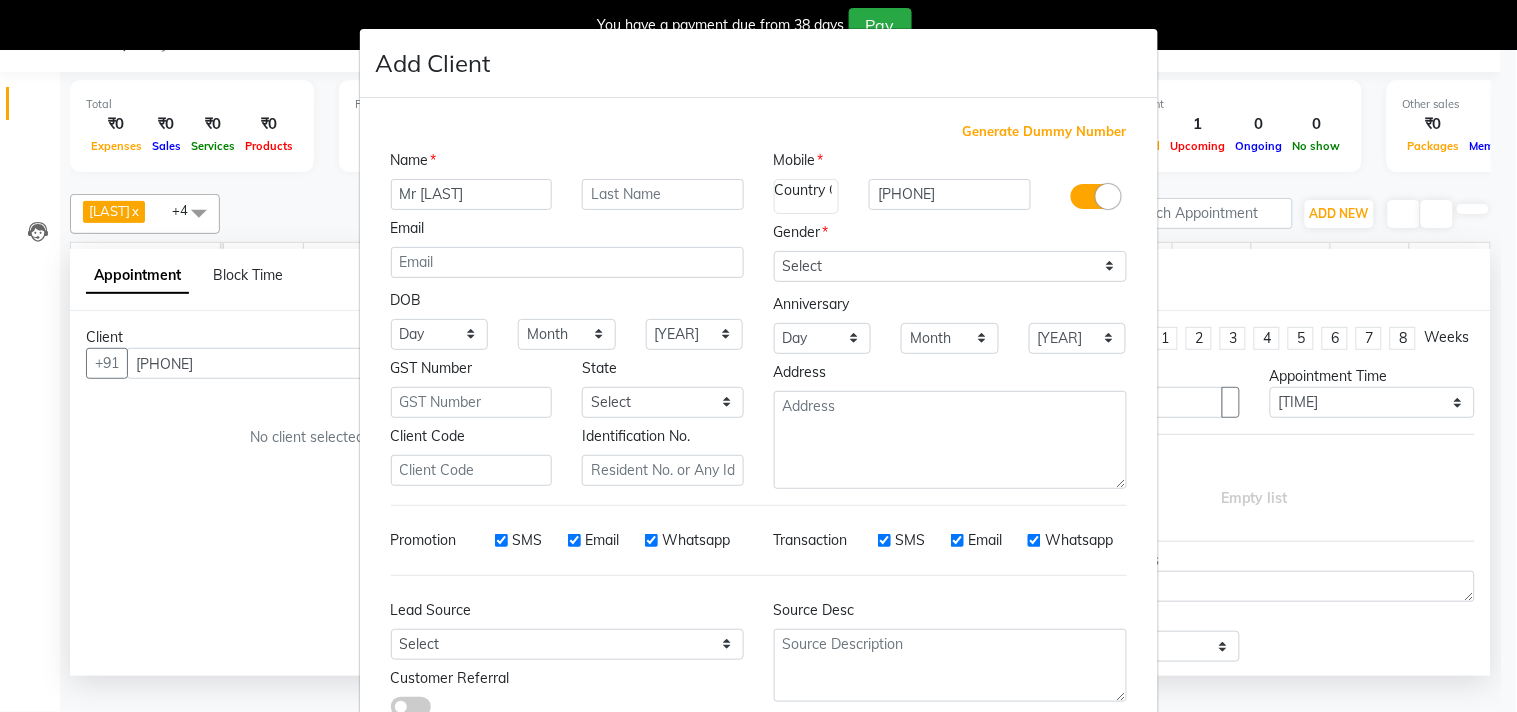 type on "Mr [LAST]" 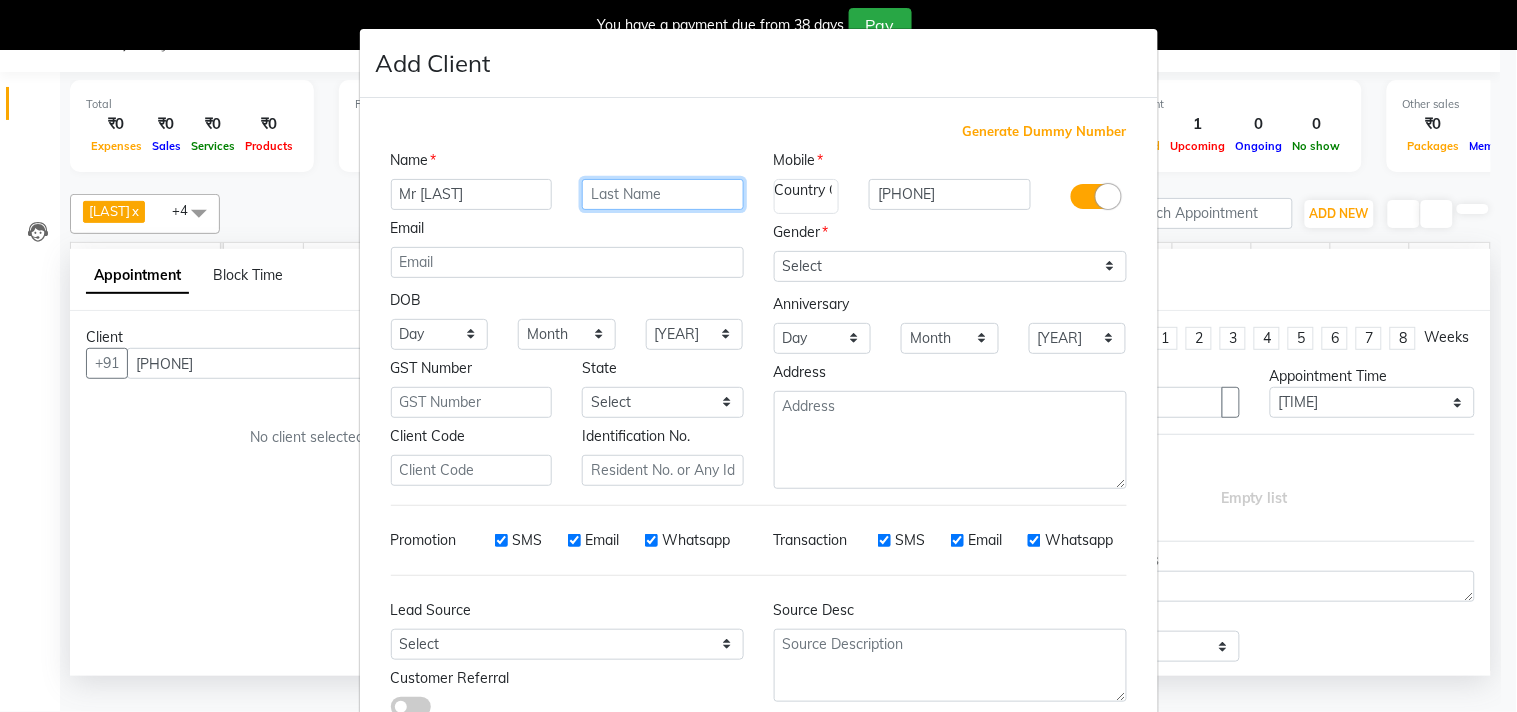 click at bounding box center [663, 194] 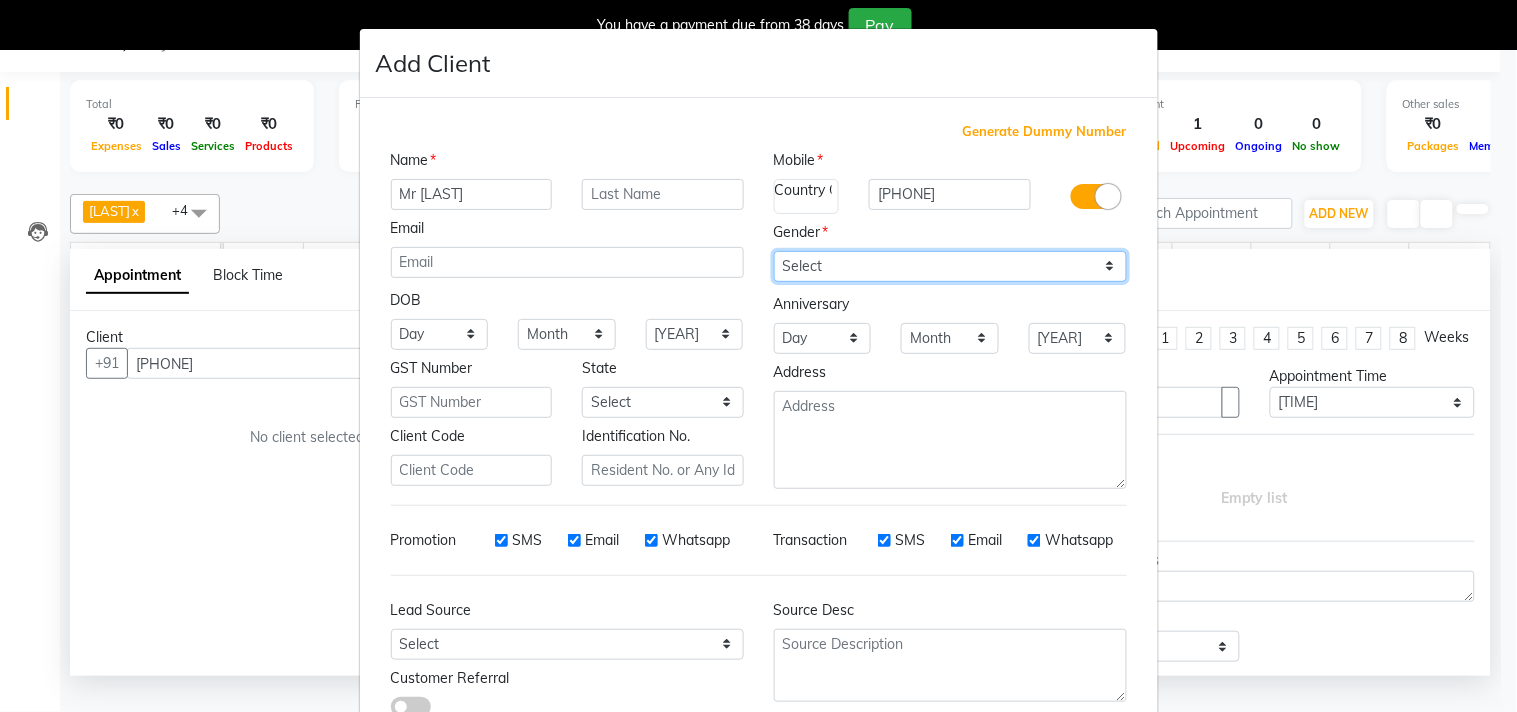 click on "Select Male Female Other Prefer Not To Say" at bounding box center [950, 266] 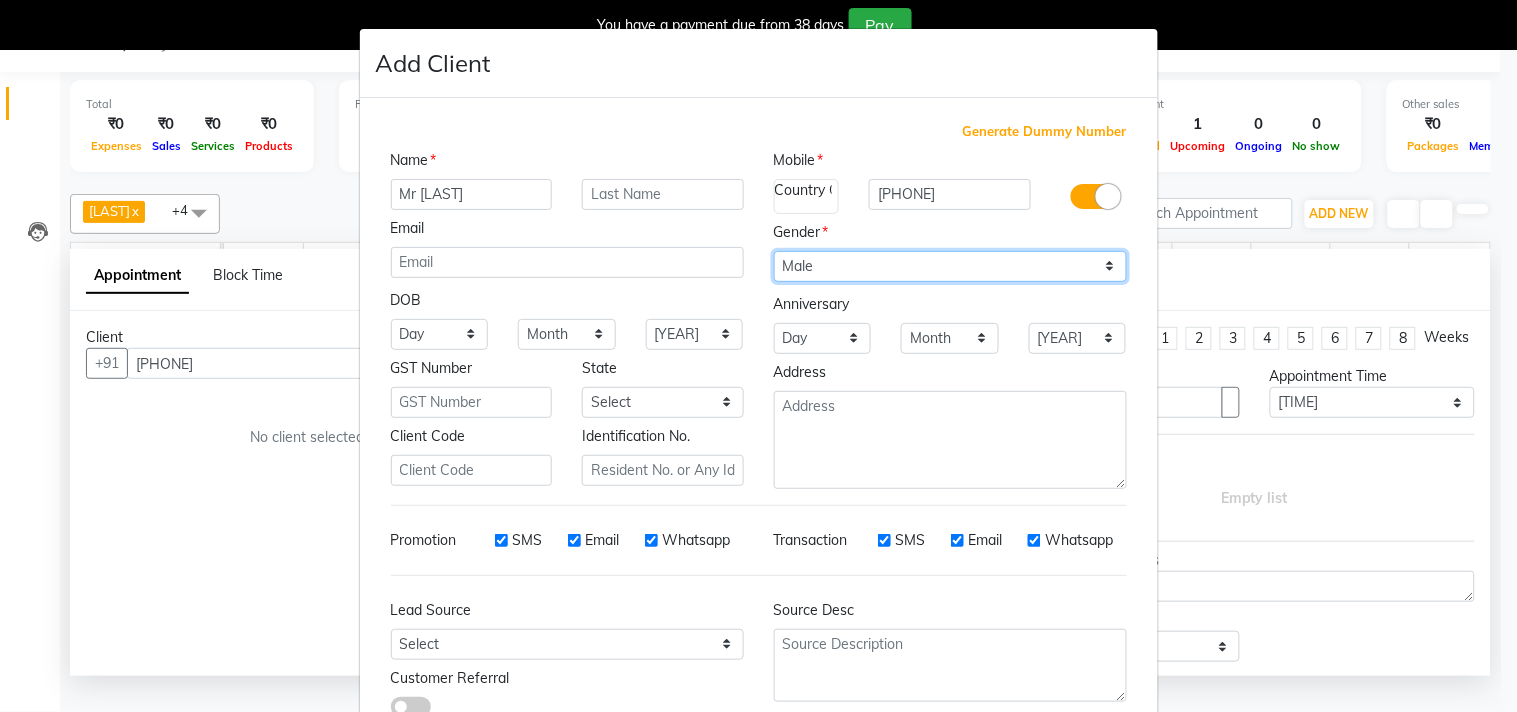 click on "Select Male Female Other Prefer Not To Say" at bounding box center (950, 266) 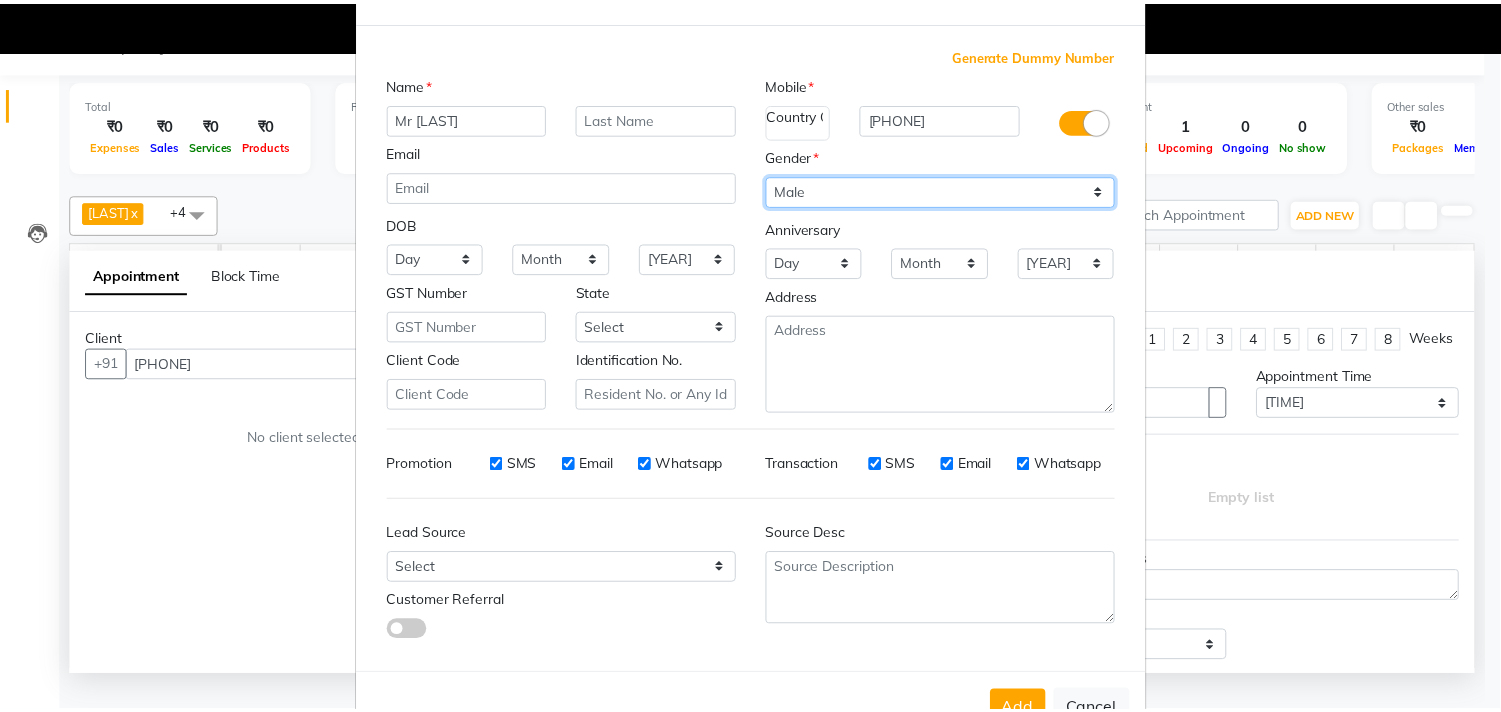 scroll, scrollTop: 138, scrollLeft: 0, axis: vertical 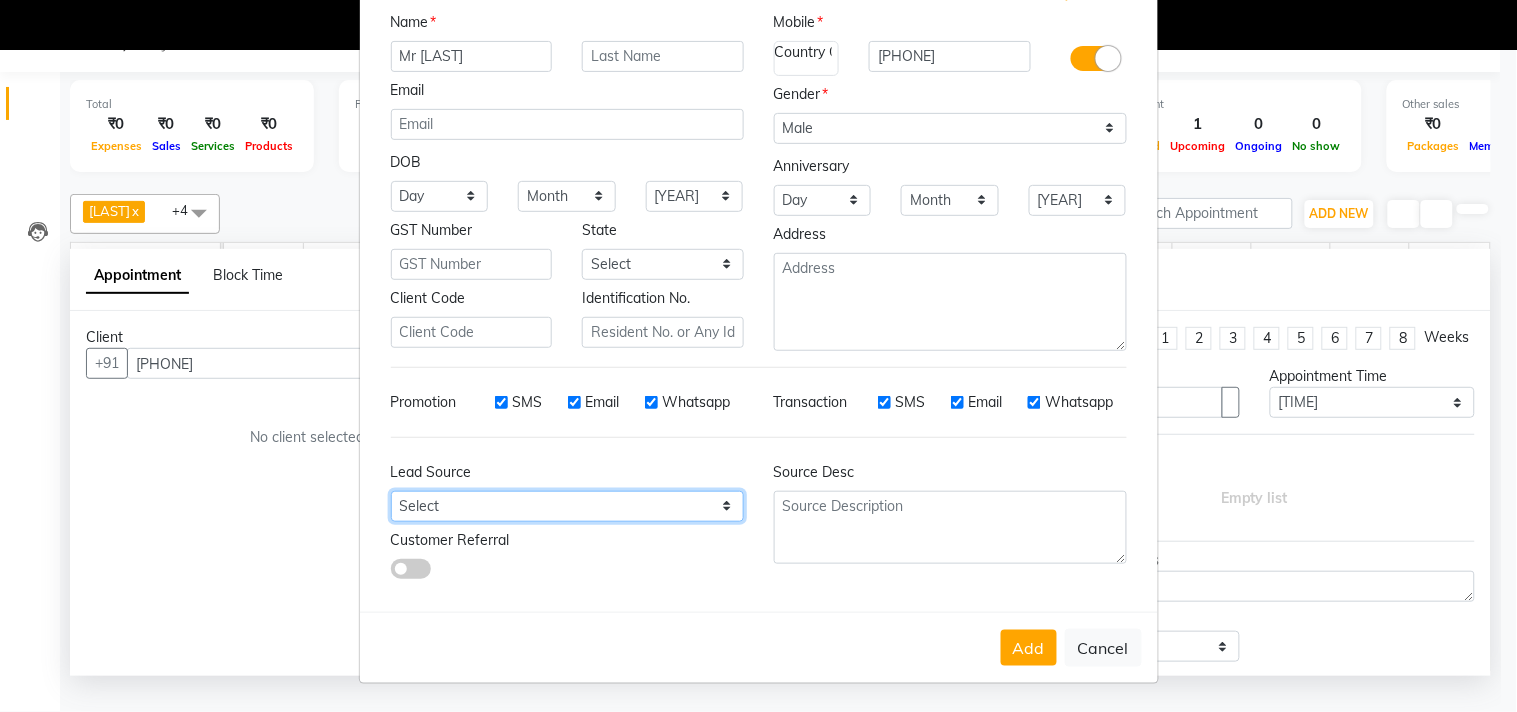 click on "Select Walk-in Referral Internet Friend Word of Mouth Advertisement Facebook JustDial Google Other Room Guest" at bounding box center (440, 196) 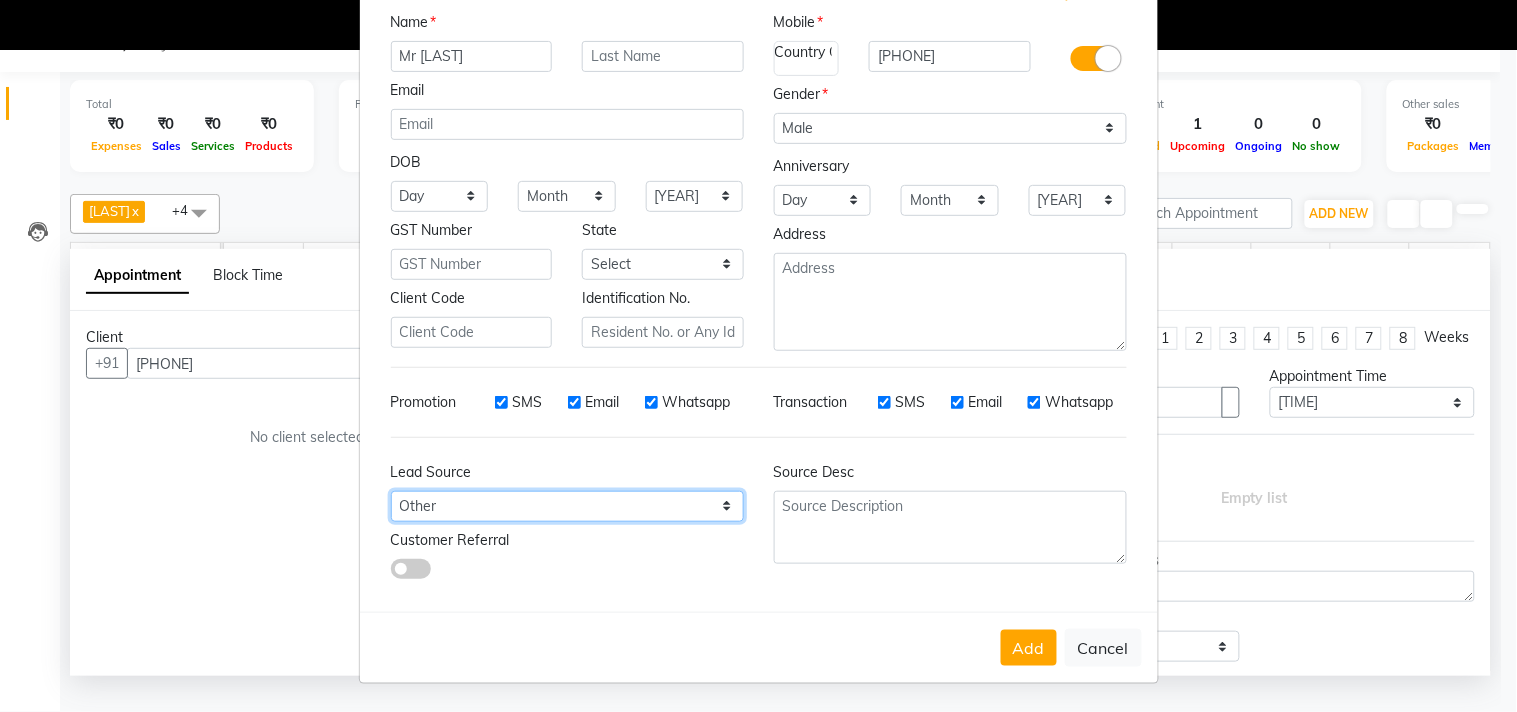 click on "Select Walk-in Referral Internet Friend Word of Mouth Advertisement Facebook JustDial Google Other Room Guest" at bounding box center (440, 196) 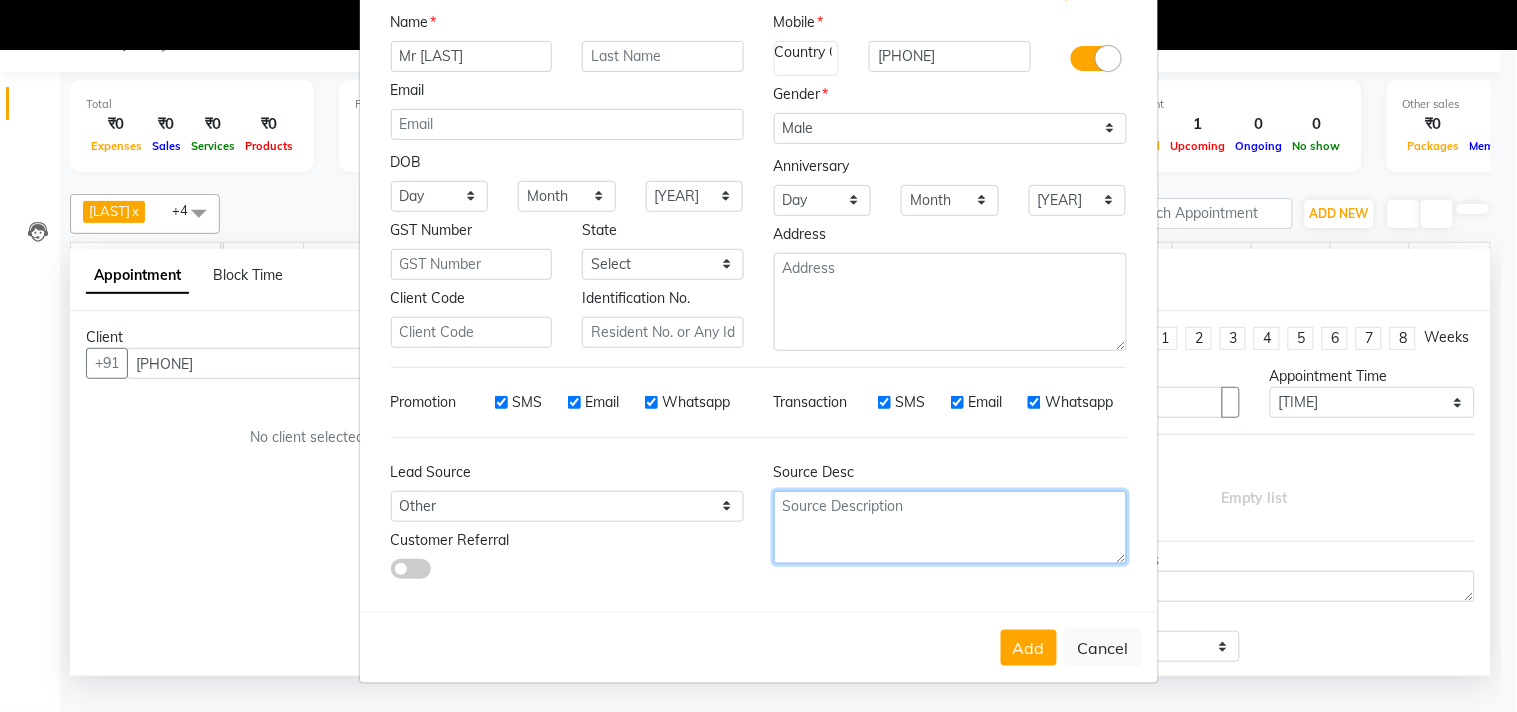 click at bounding box center (950, 302) 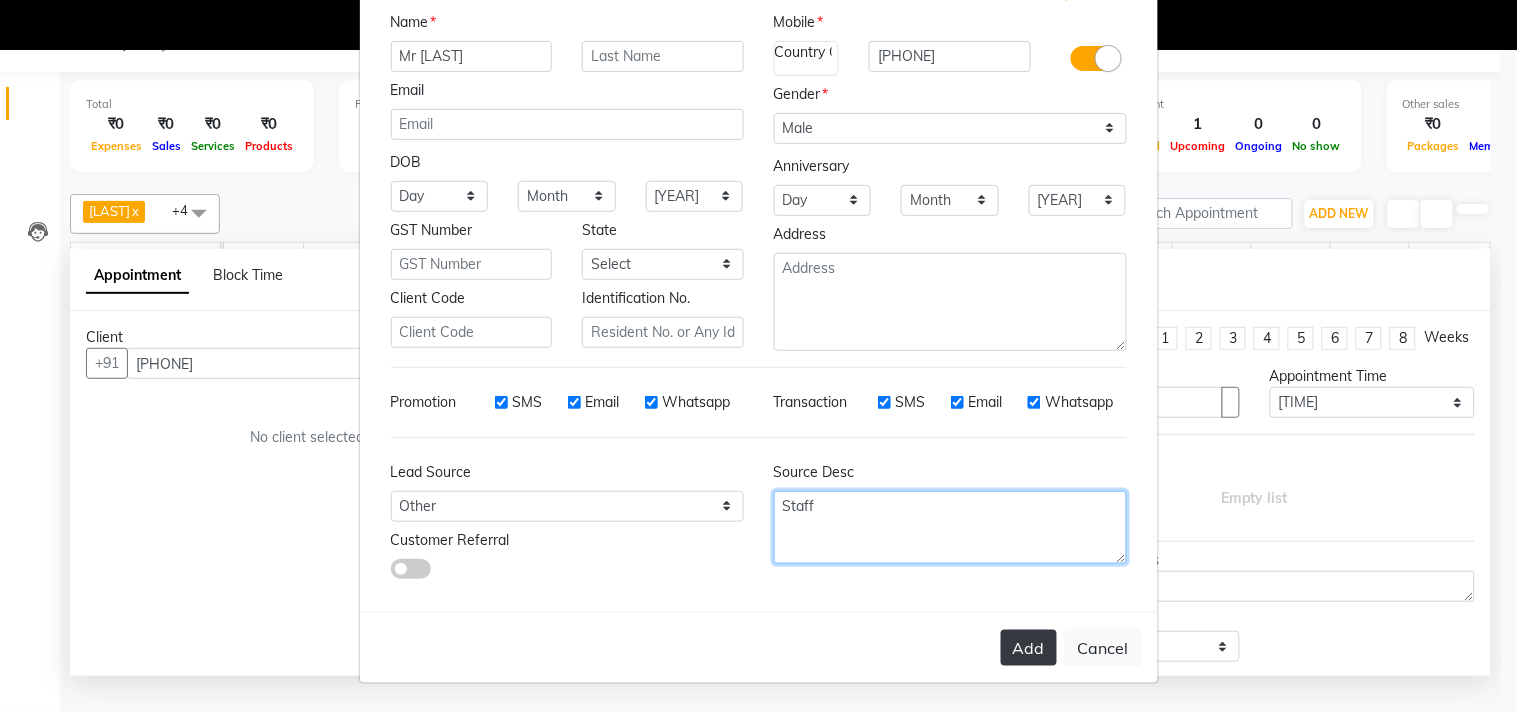 type on "Staff" 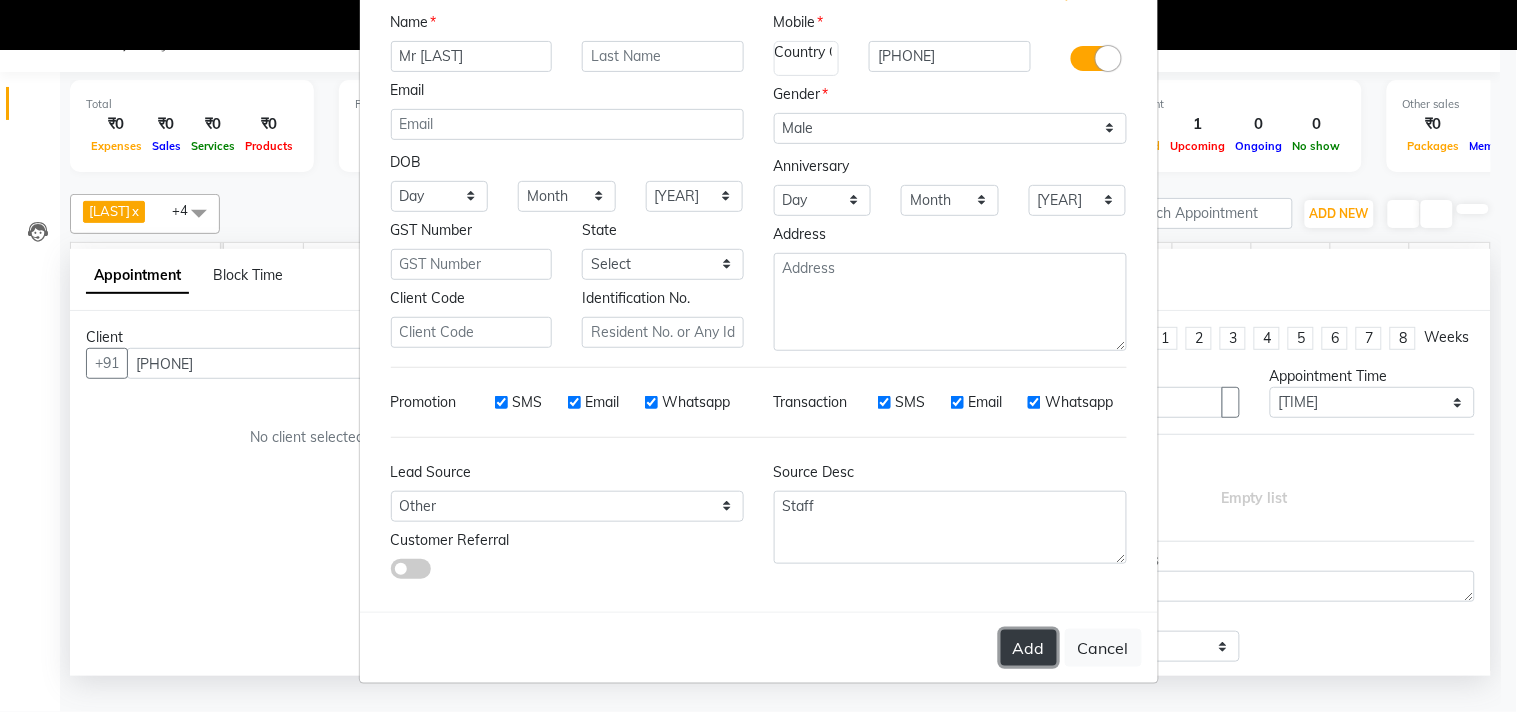 click on "Add" at bounding box center (1029, 648) 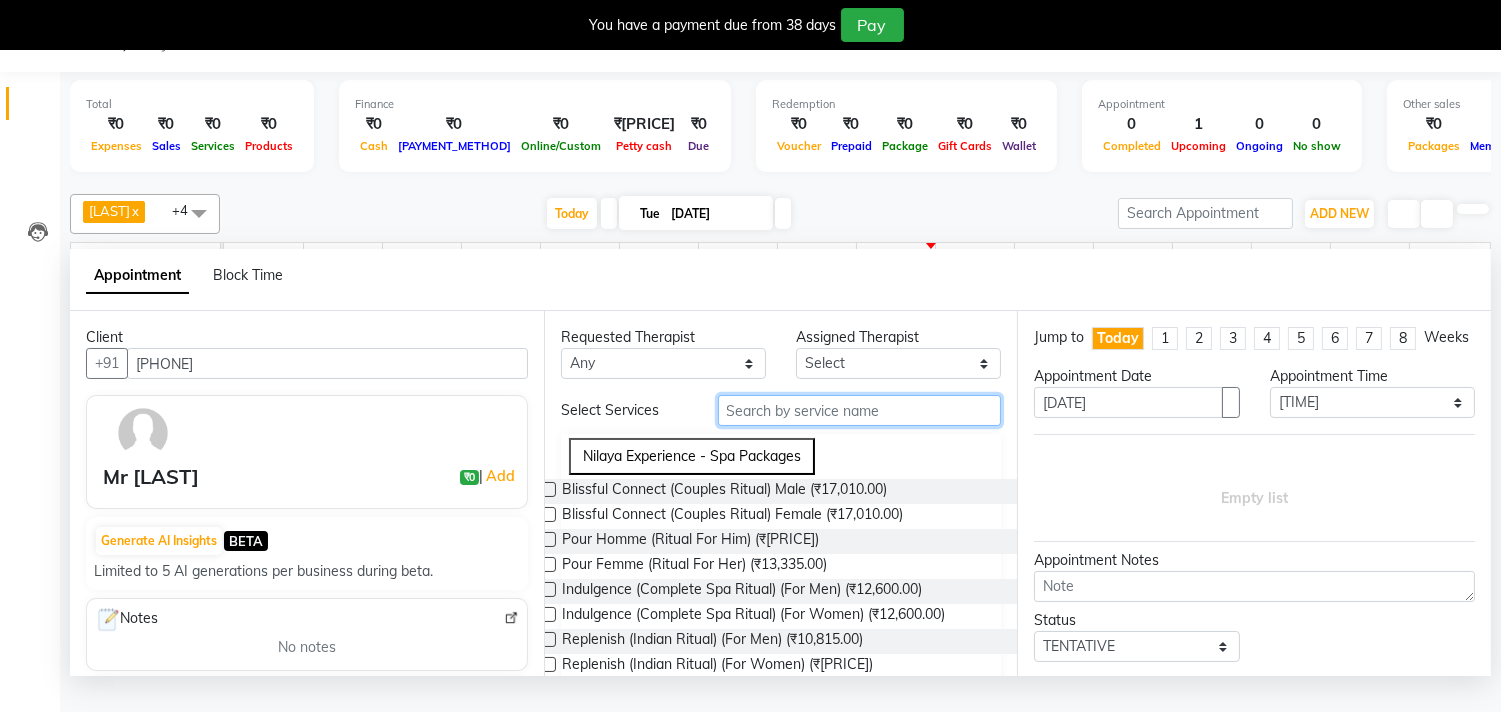 click at bounding box center (860, 410) 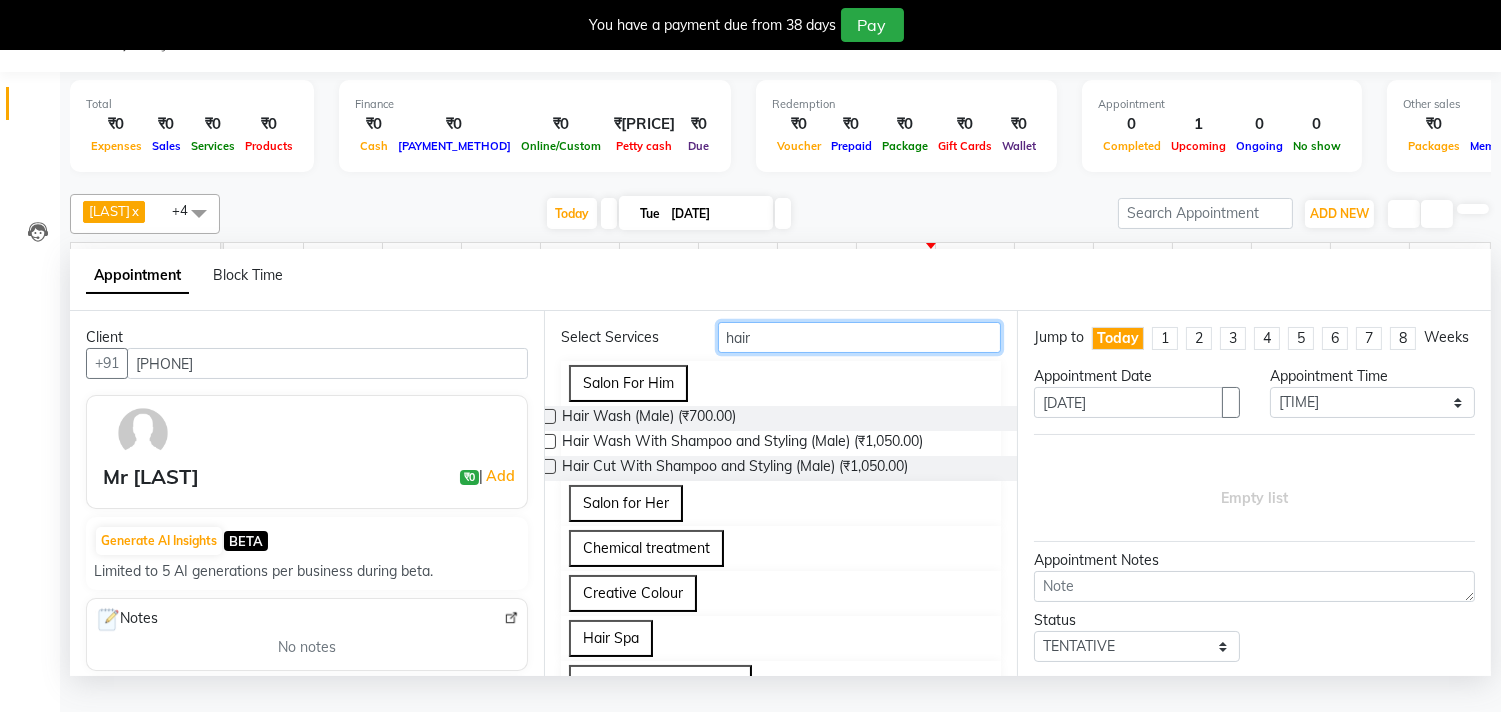 scroll, scrollTop: 187, scrollLeft: 0, axis: vertical 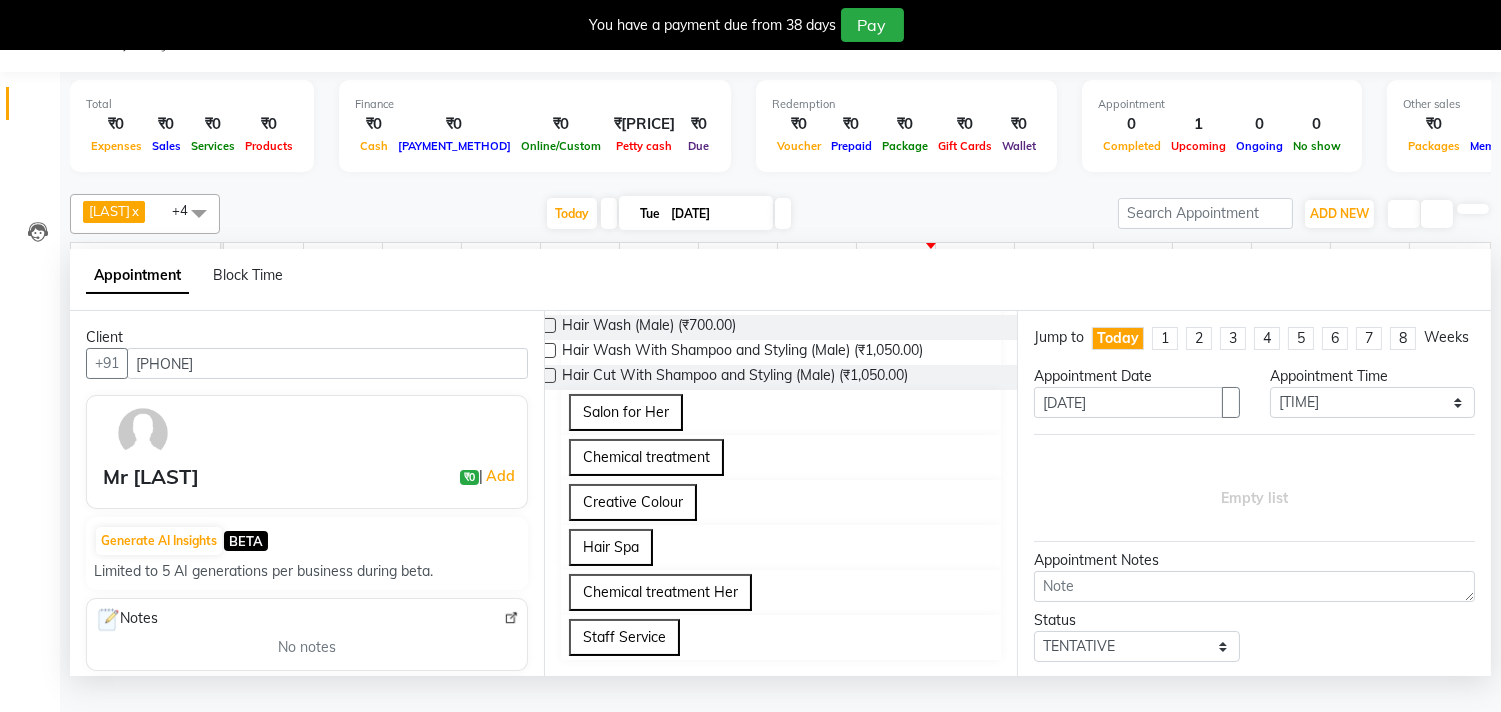 type on "hair" 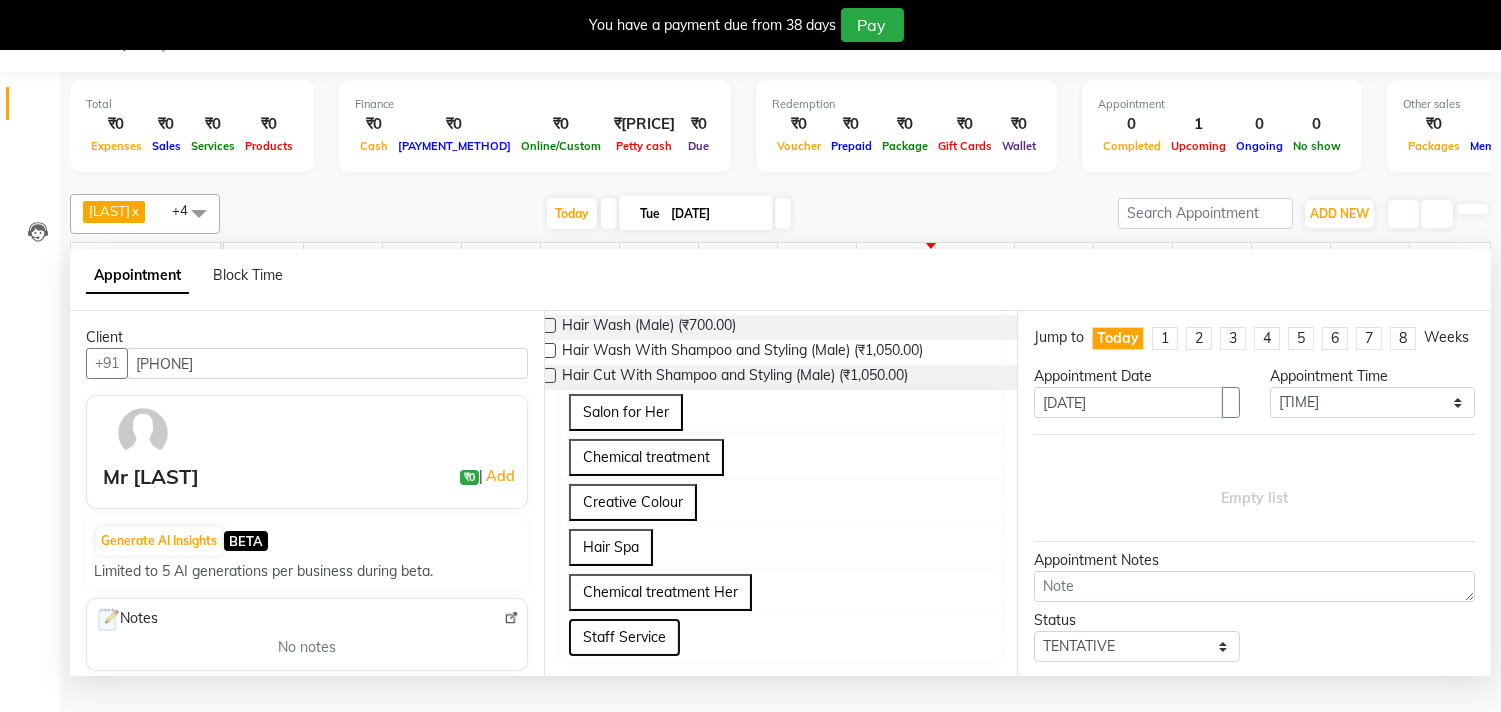 click on "Staff Service" at bounding box center [624, 637] 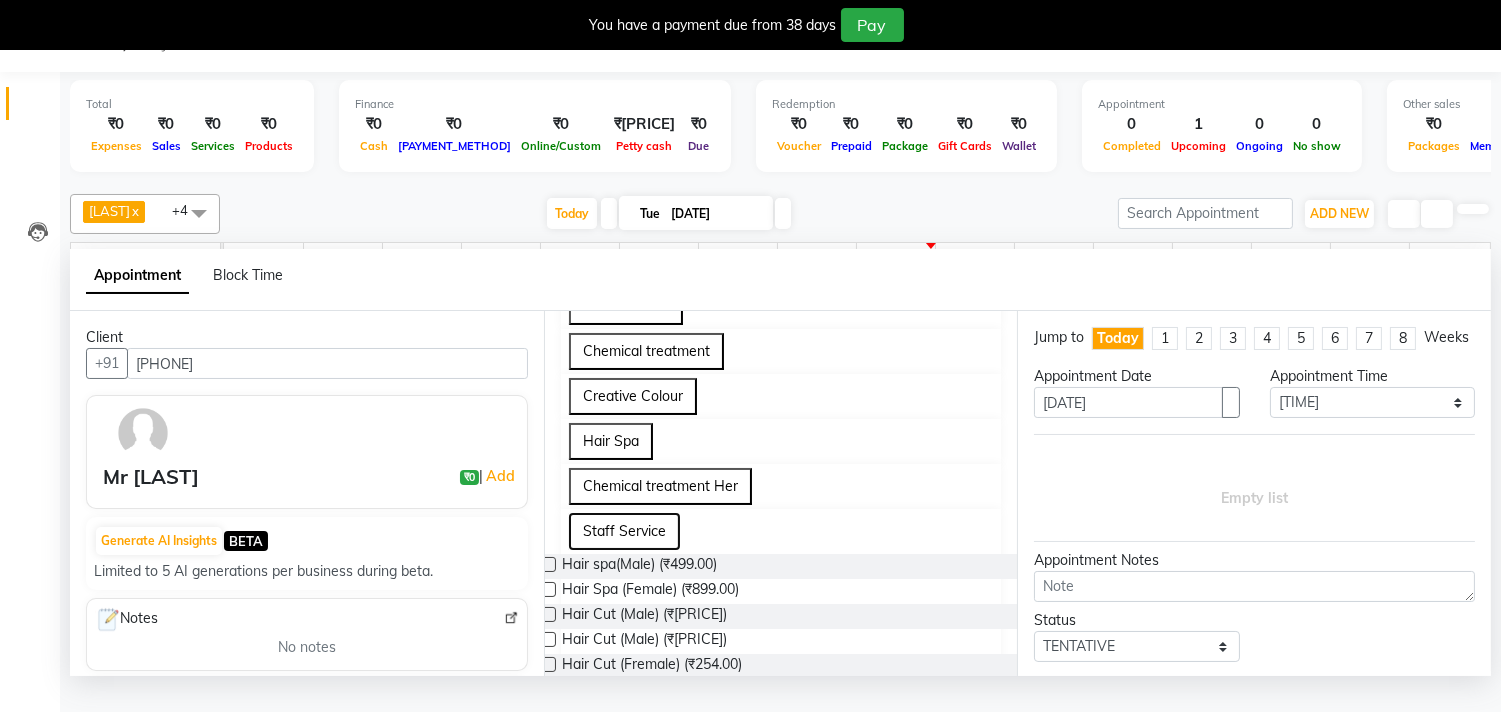 scroll, scrollTop: 370, scrollLeft: 0, axis: vertical 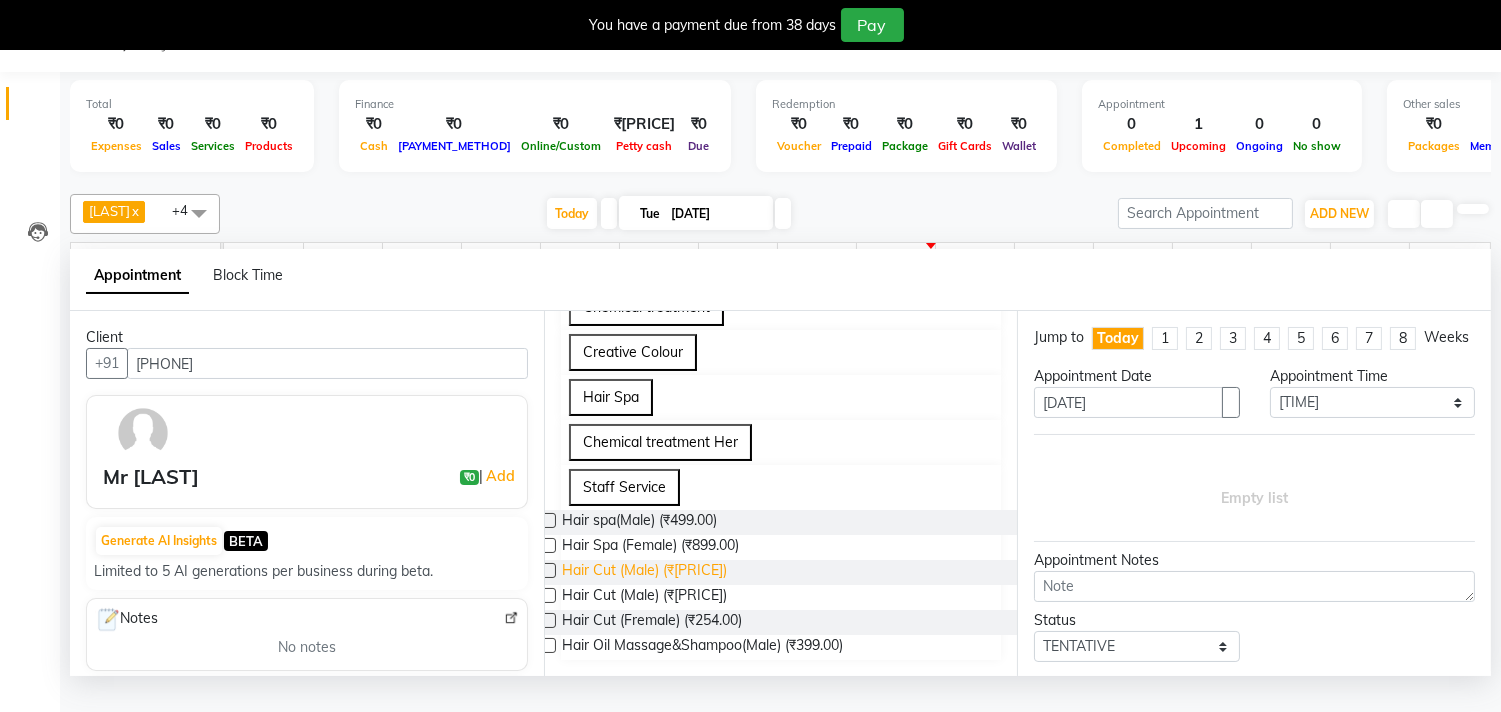 click on "Hair Cut (Male) (₹[PRICE])" at bounding box center [639, 522] 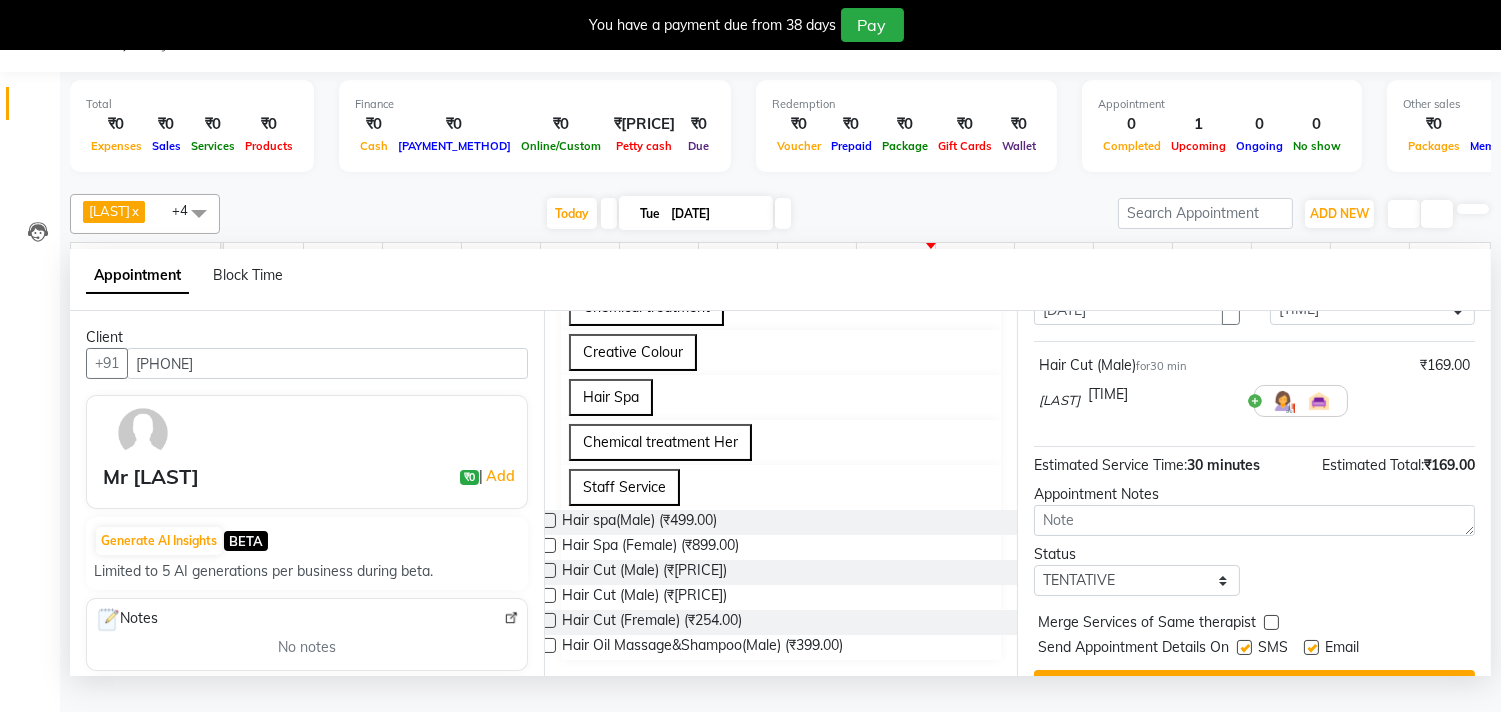 scroll, scrollTop: 161, scrollLeft: 0, axis: vertical 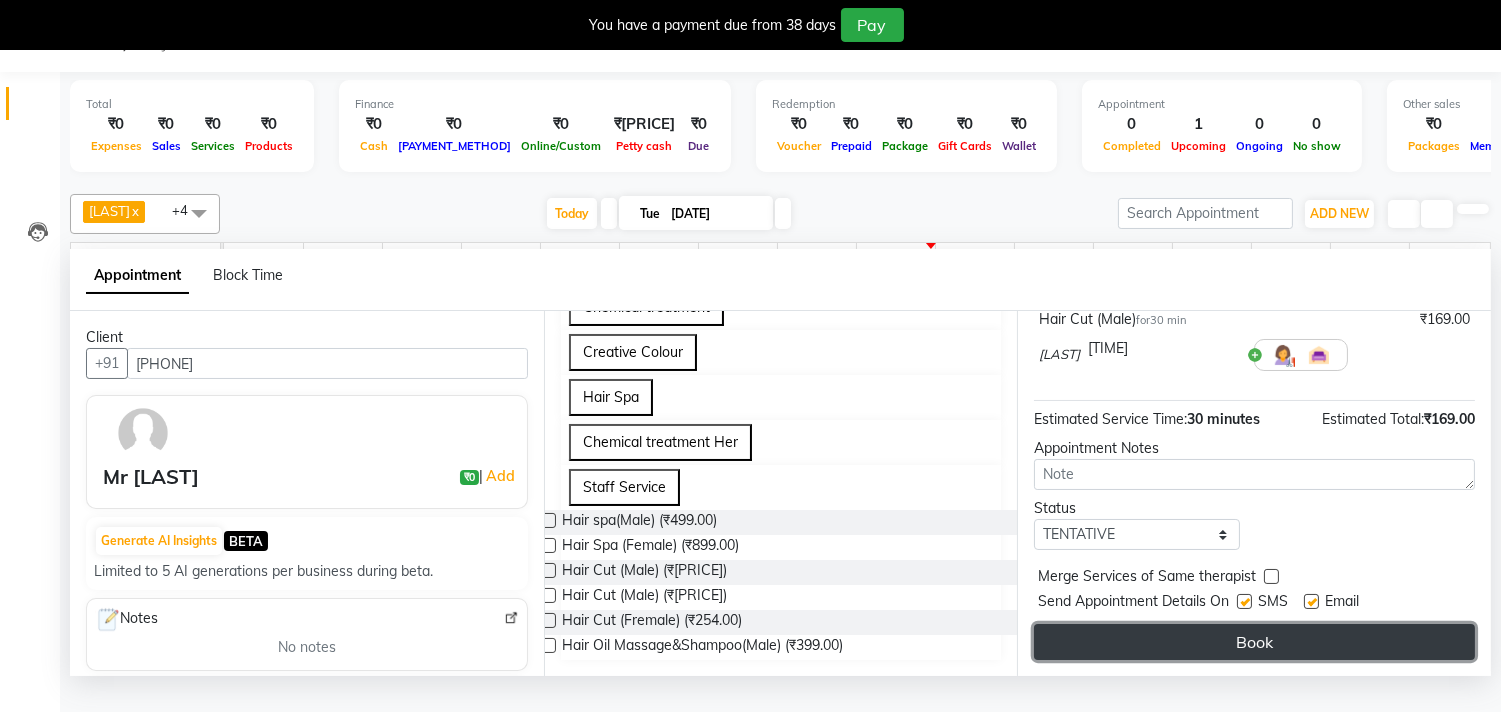 click on "Book" at bounding box center [1254, 642] 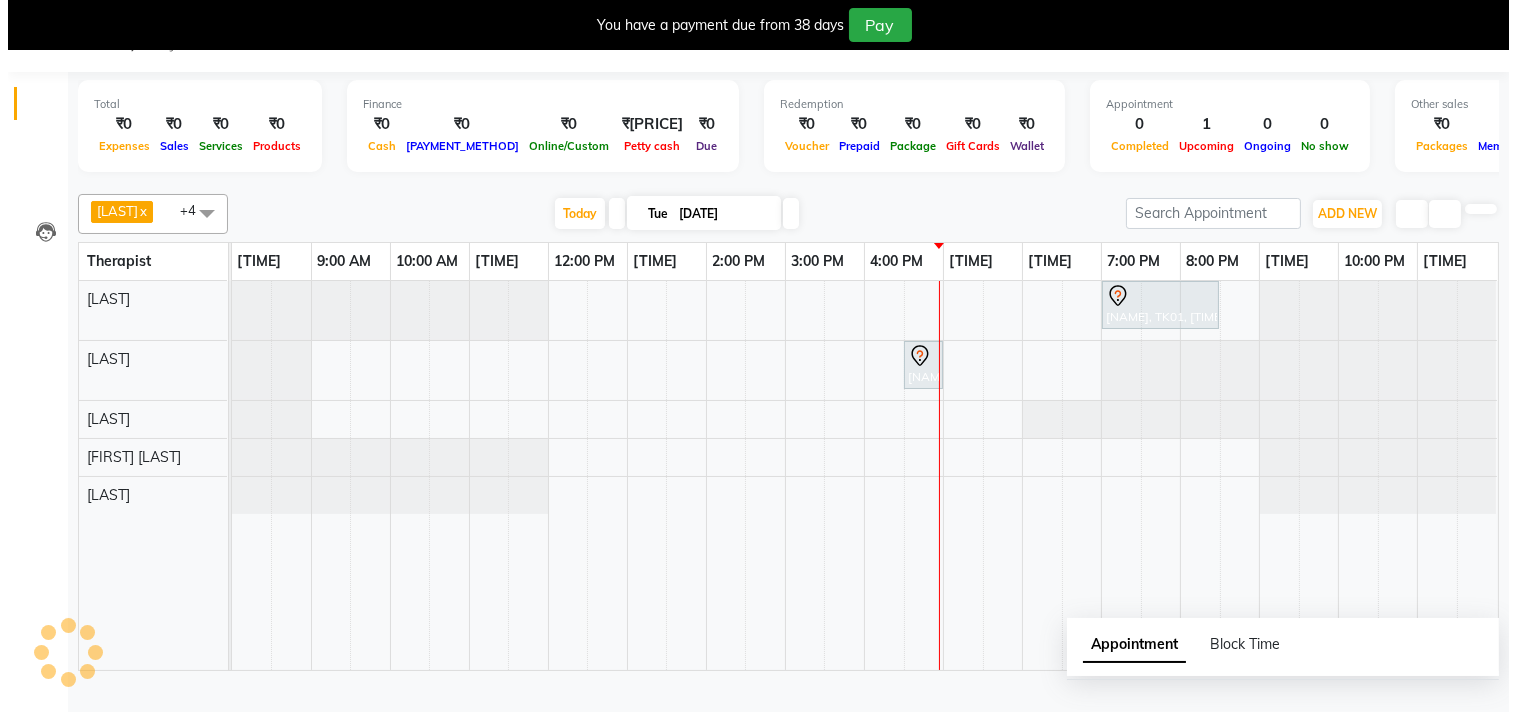 scroll, scrollTop: 0, scrollLeft: 0, axis: both 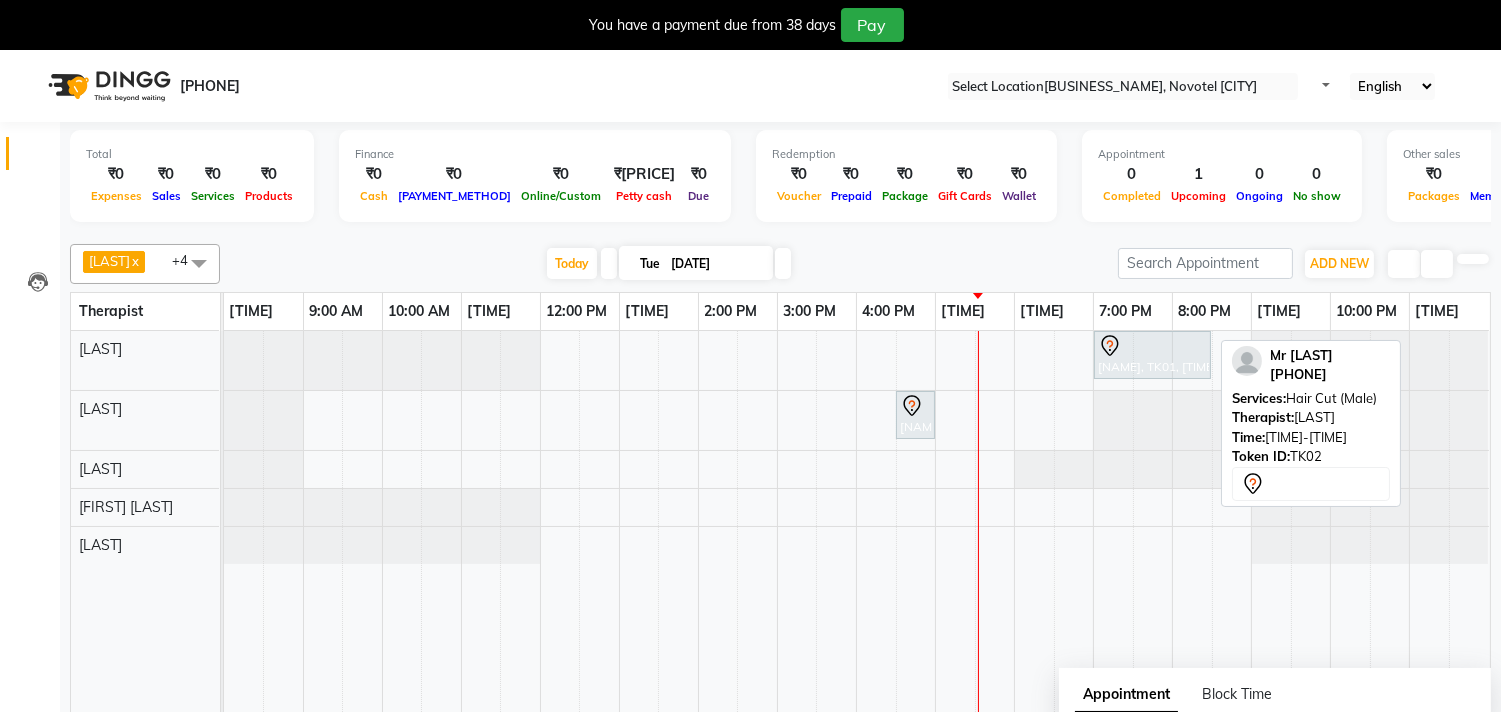 click at bounding box center [912, 406] 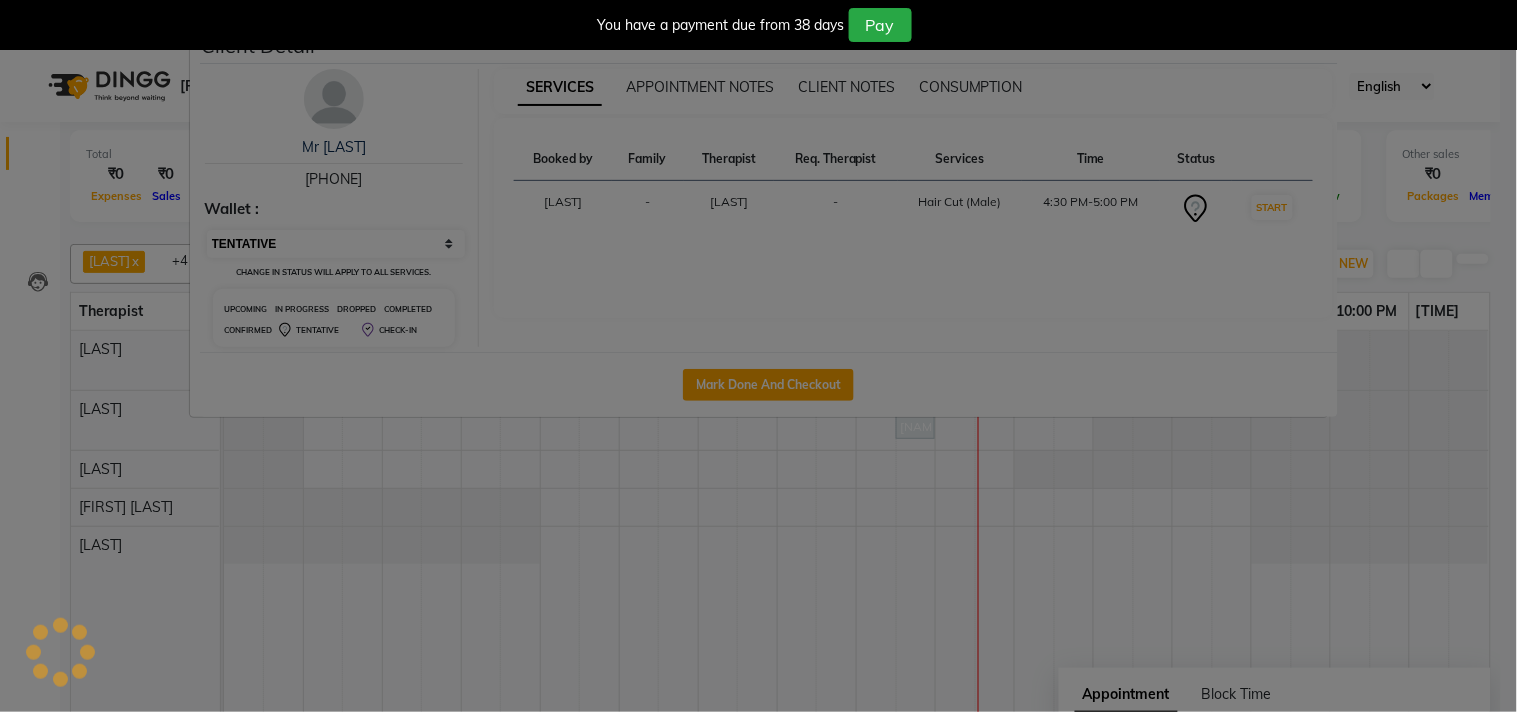 click on "Select IN SERVICE CONFIRMED TENTATIVE CHECK IN MARK DONE DROPPED UPCOMING" at bounding box center (336, 244) 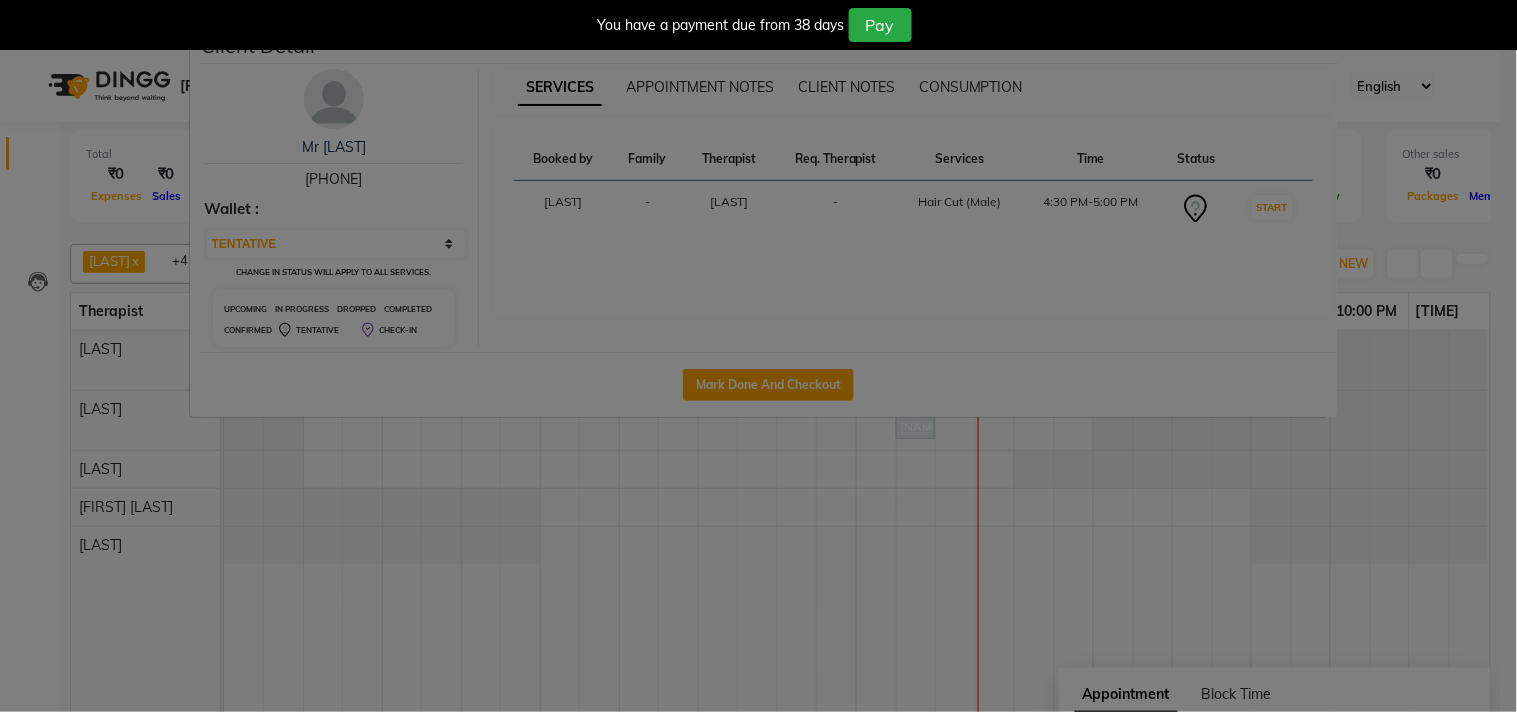 click on "SERVICES APPOINTMENT NOTES CLIENT NOTES CONSUMPTION Booked by Family Therapist Req. Therapist Services Time Status  [LAST]  - [LAST] -  Hair Cut (Male)   4:30 PM-5:00 PM   START" at bounding box center (913, 208) 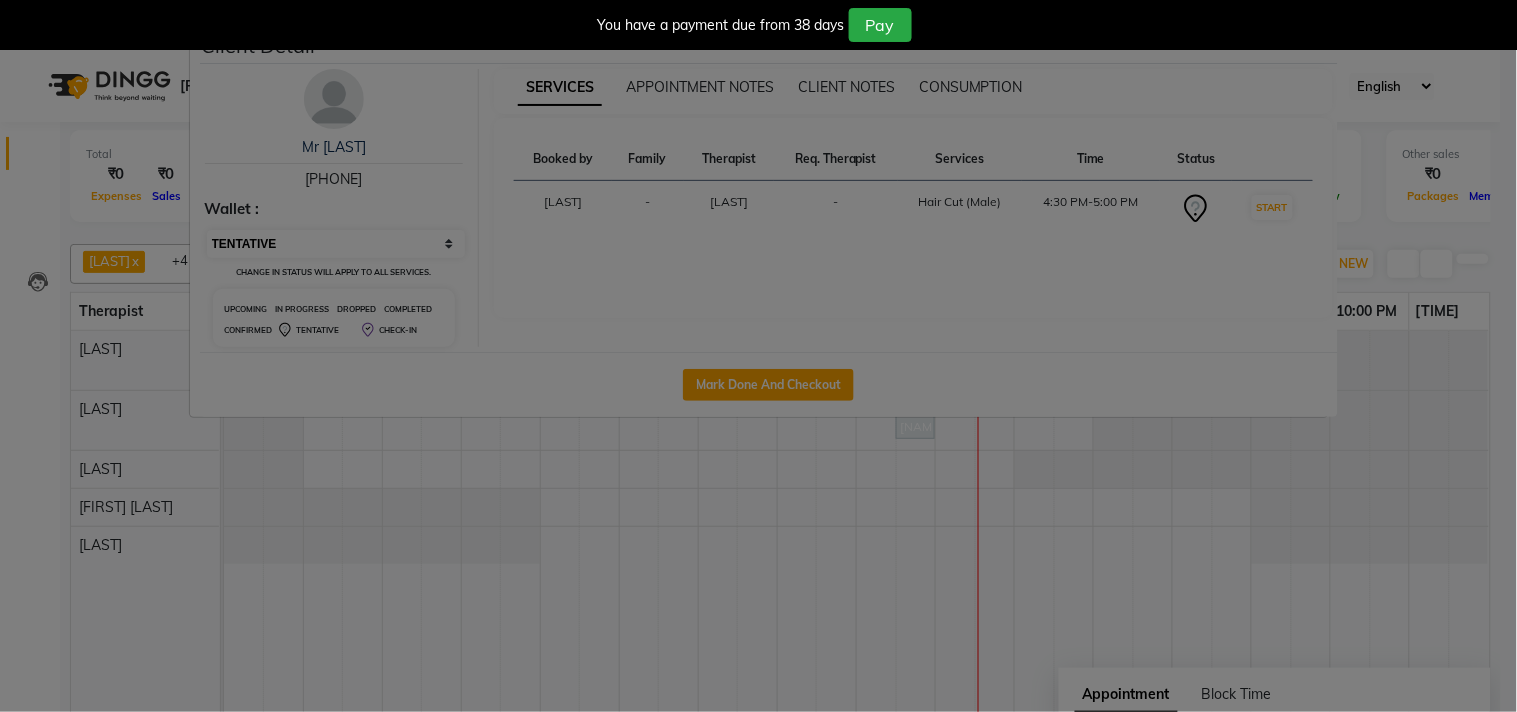 click on "Select IN SERVICE CONFIRMED TENTATIVE CHECK IN MARK DONE DROPPED UPCOMING" at bounding box center (336, 244) 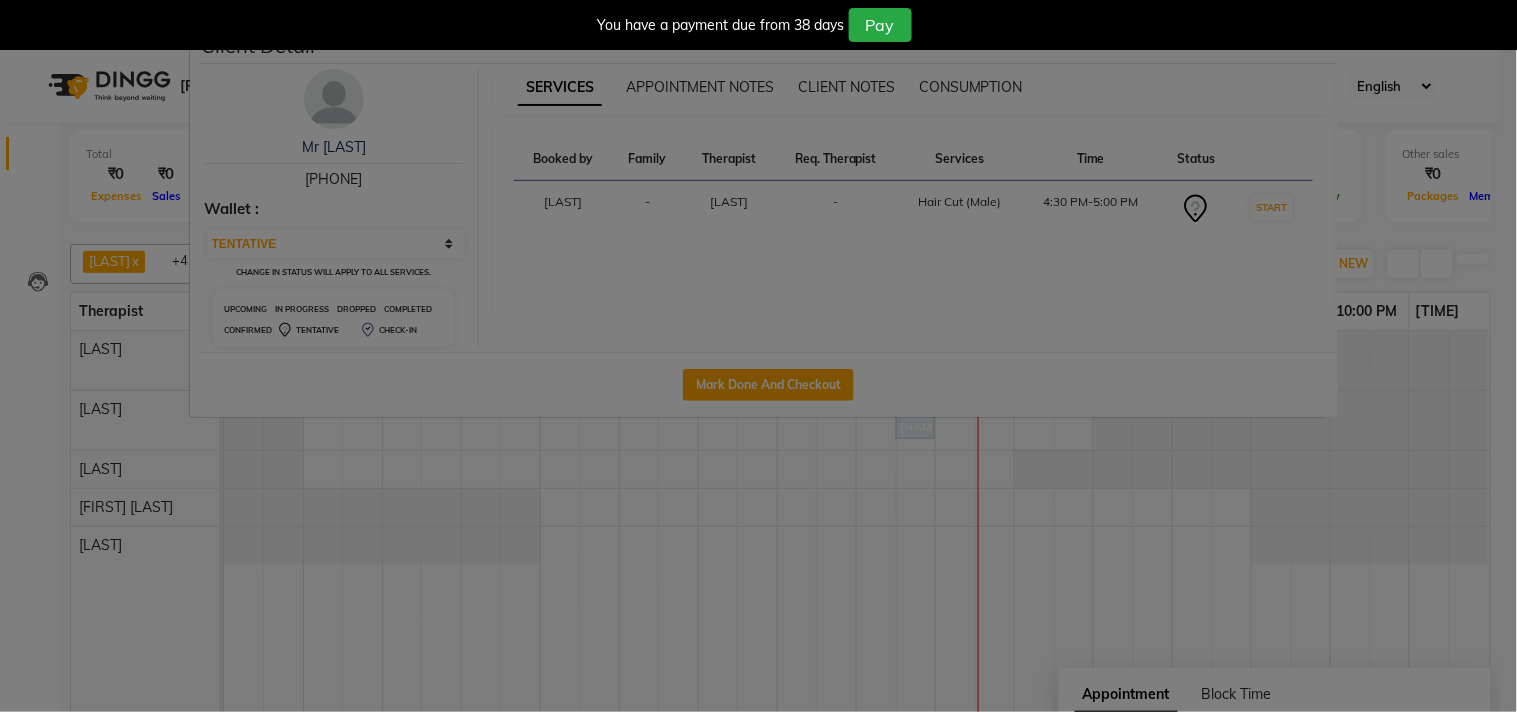 click on "Booked by Family Therapist Req. Therapist Services Time Status  [PERSON]  - [PERSON] -  Hair Cut (Male)   4:30 PM-5:00 PM   START" at bounding box center (913, 218) 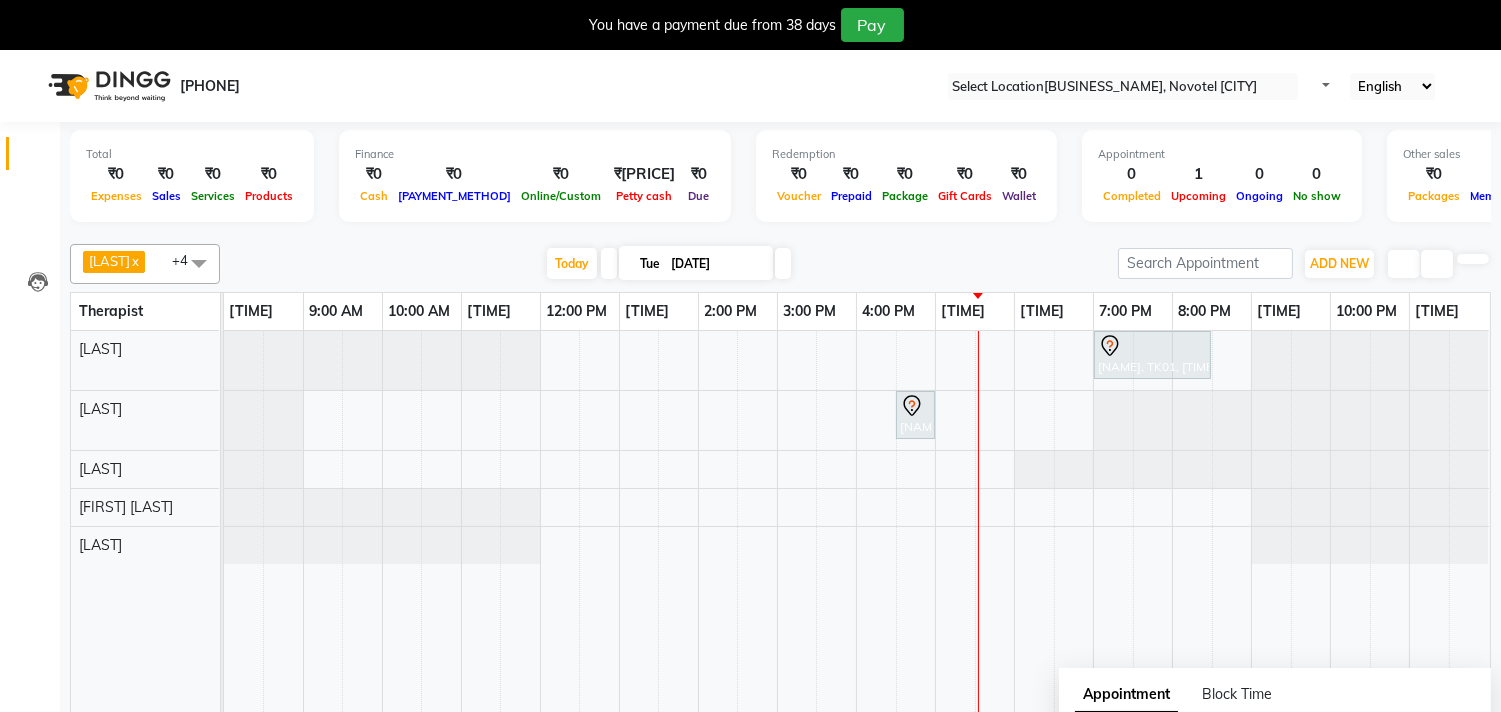 click at bounding box center [1485, 8] 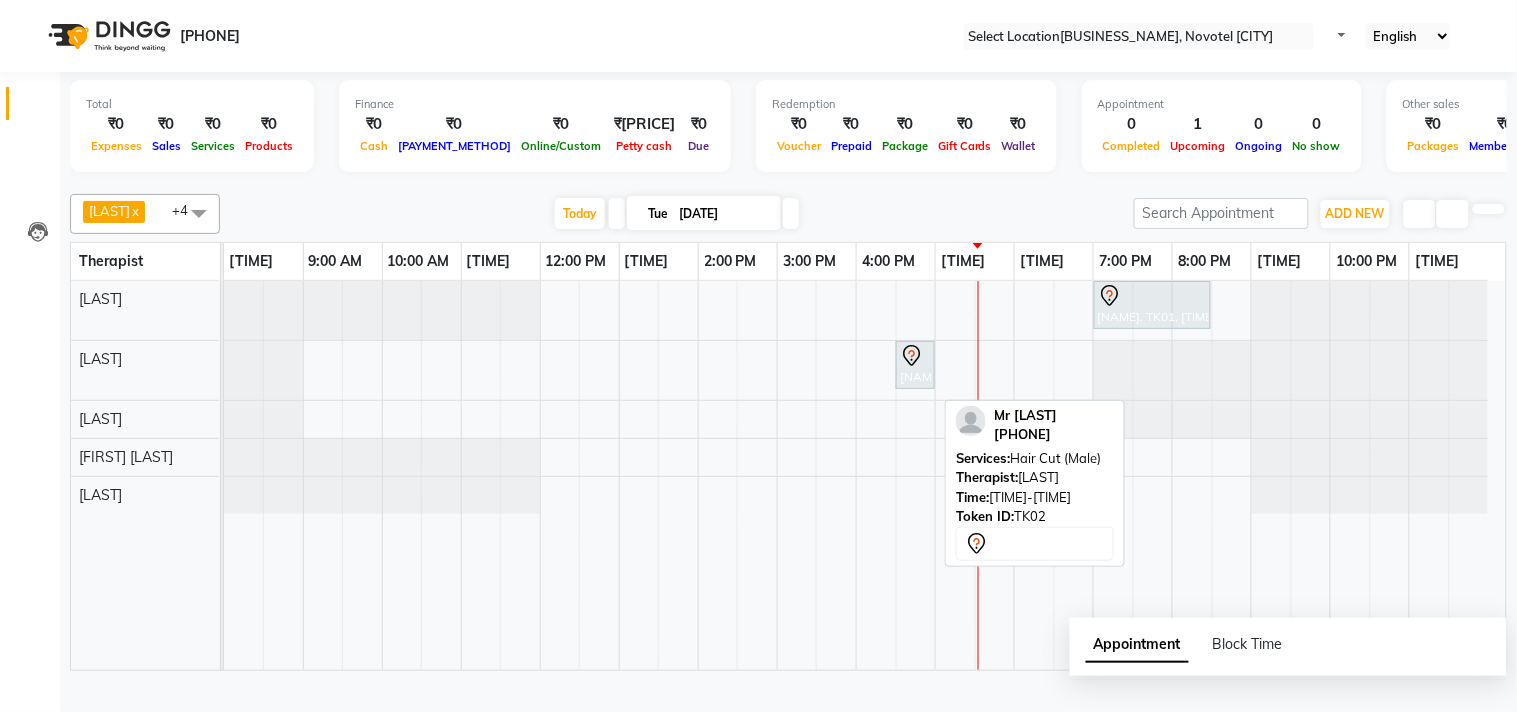 click at bounding box center [915, 356] 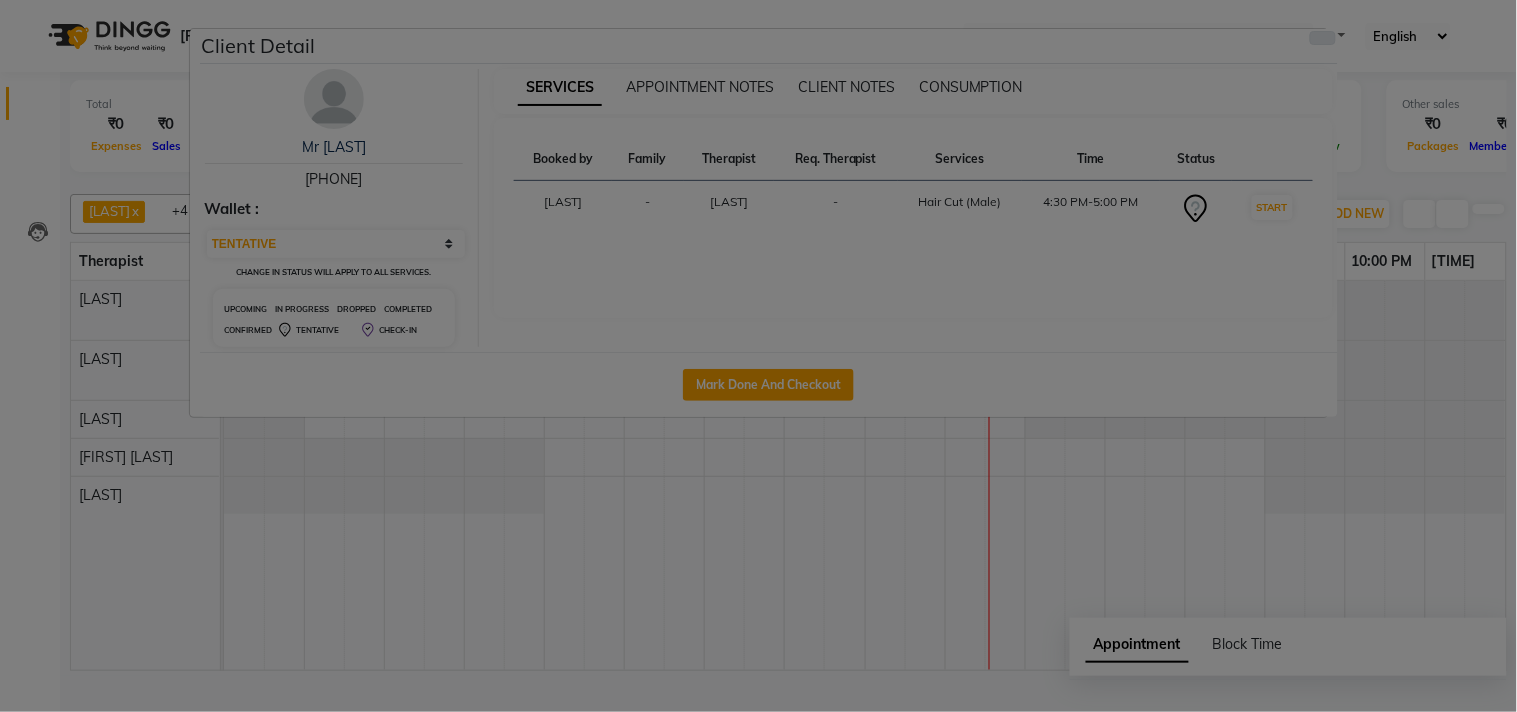 click at bounding box center (1323, 38) 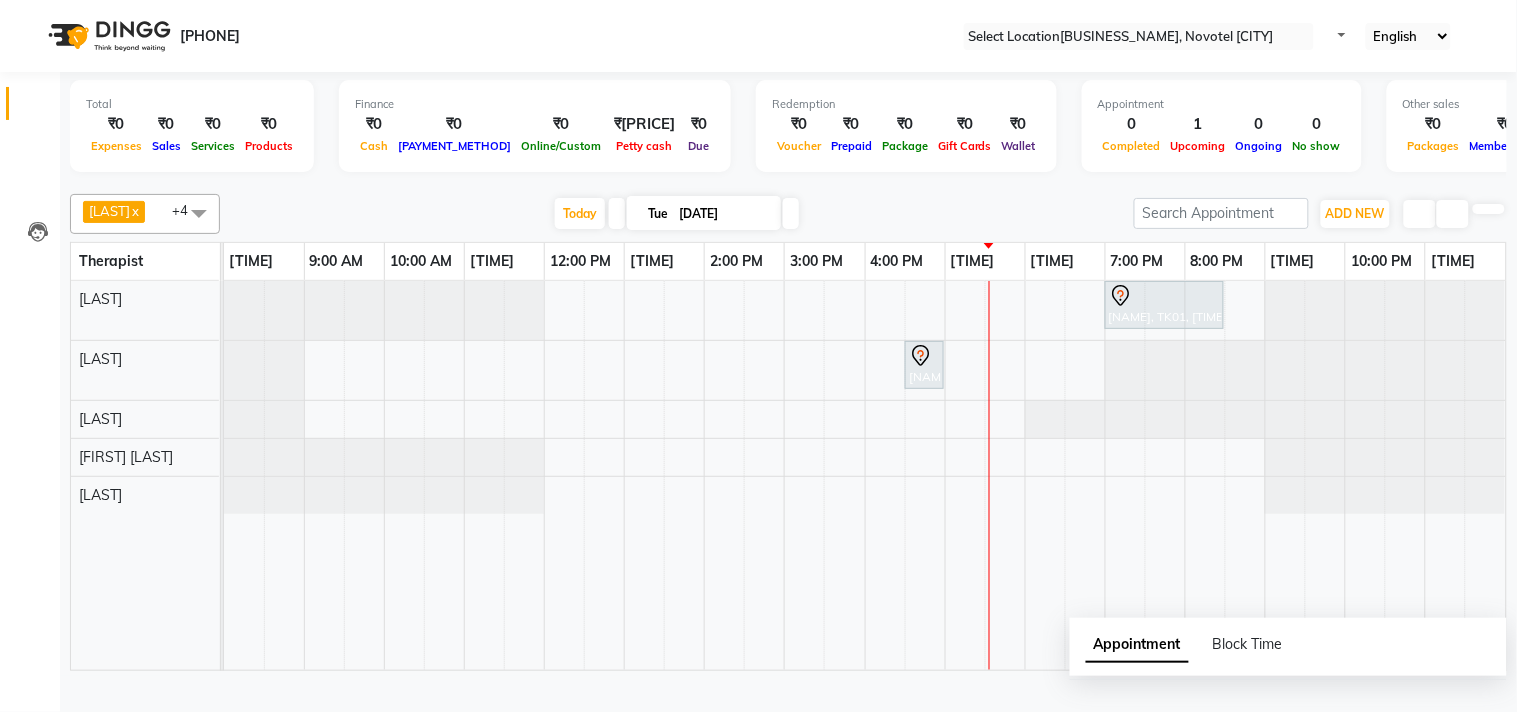 click on "Edit" at bounding box center (50, 746) 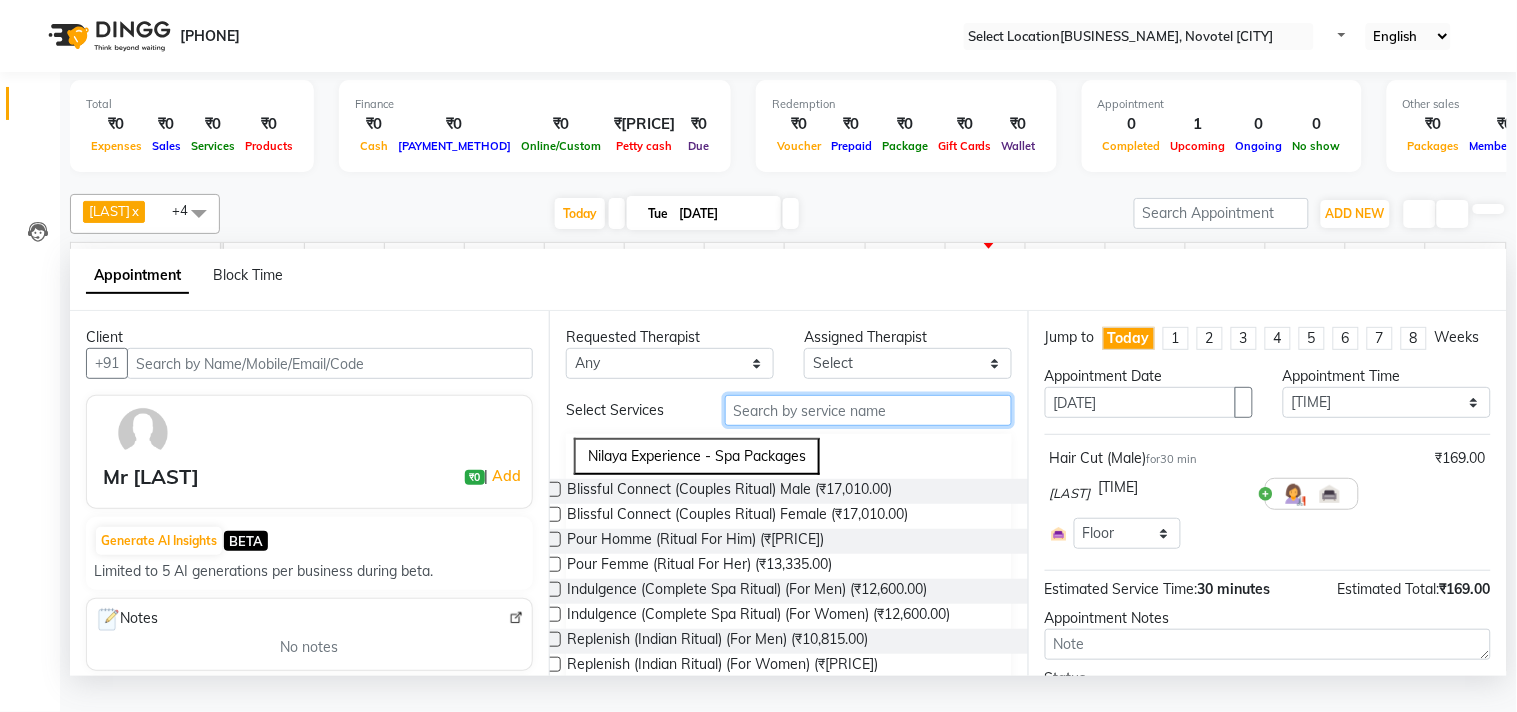 click at bounding box center [868, 410] 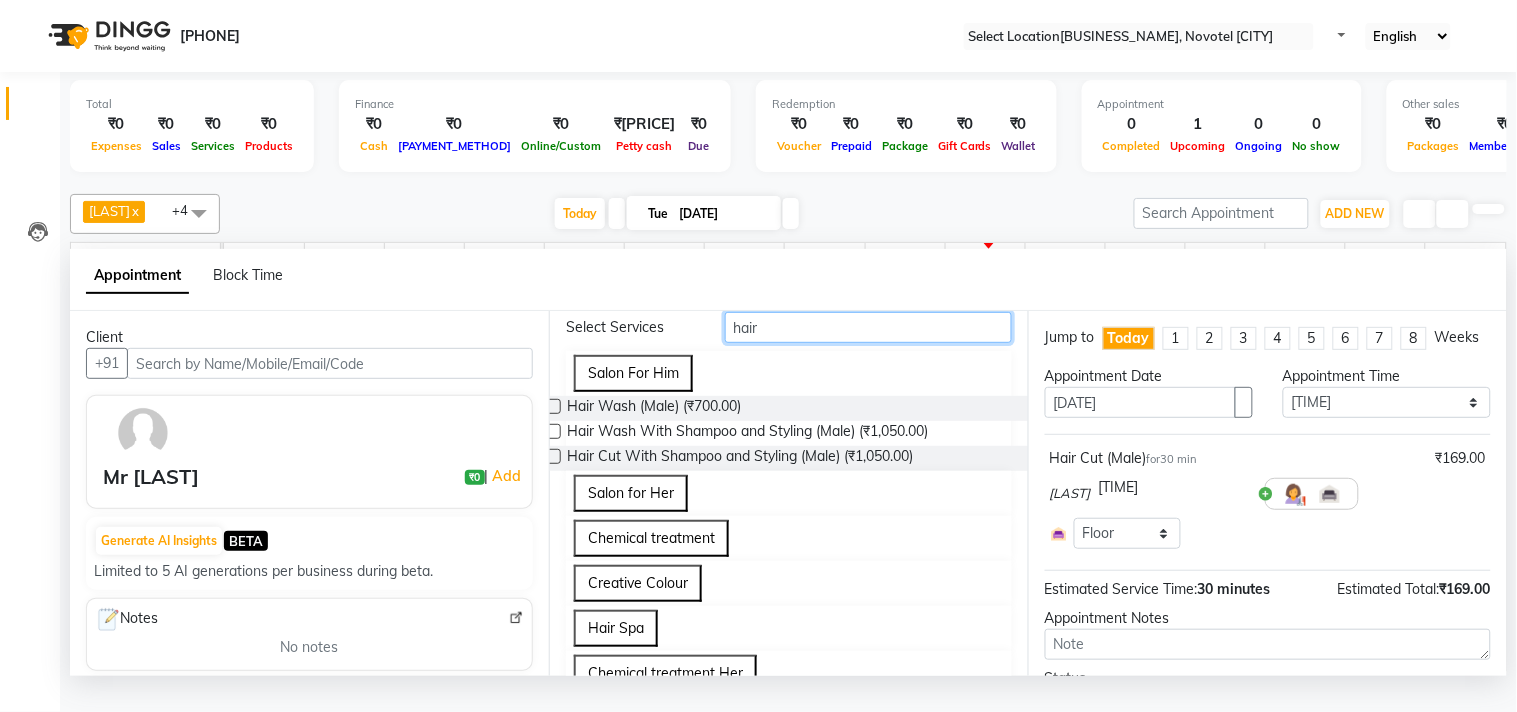 scroll, scrollTop: 187, scrollLeft: 0, axis: vertical 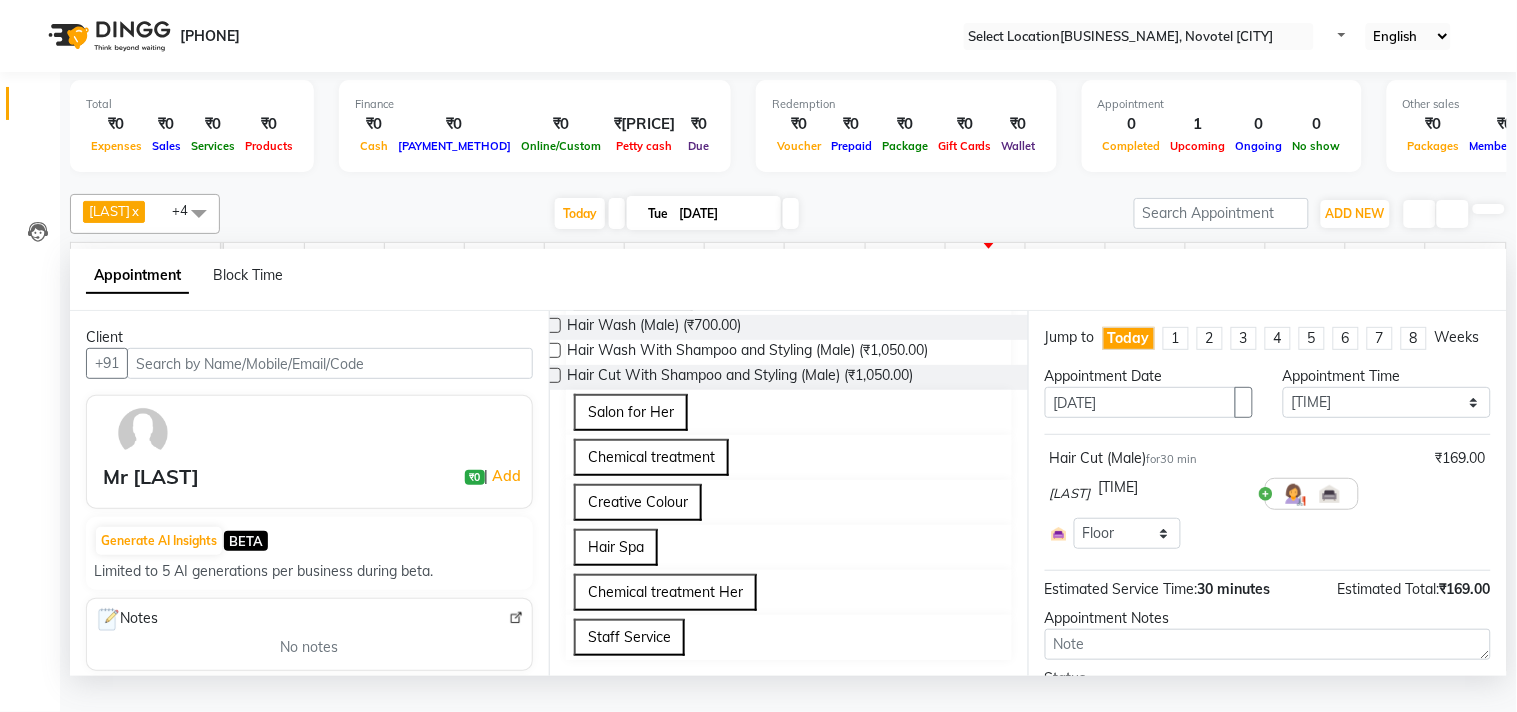 type on "hair" 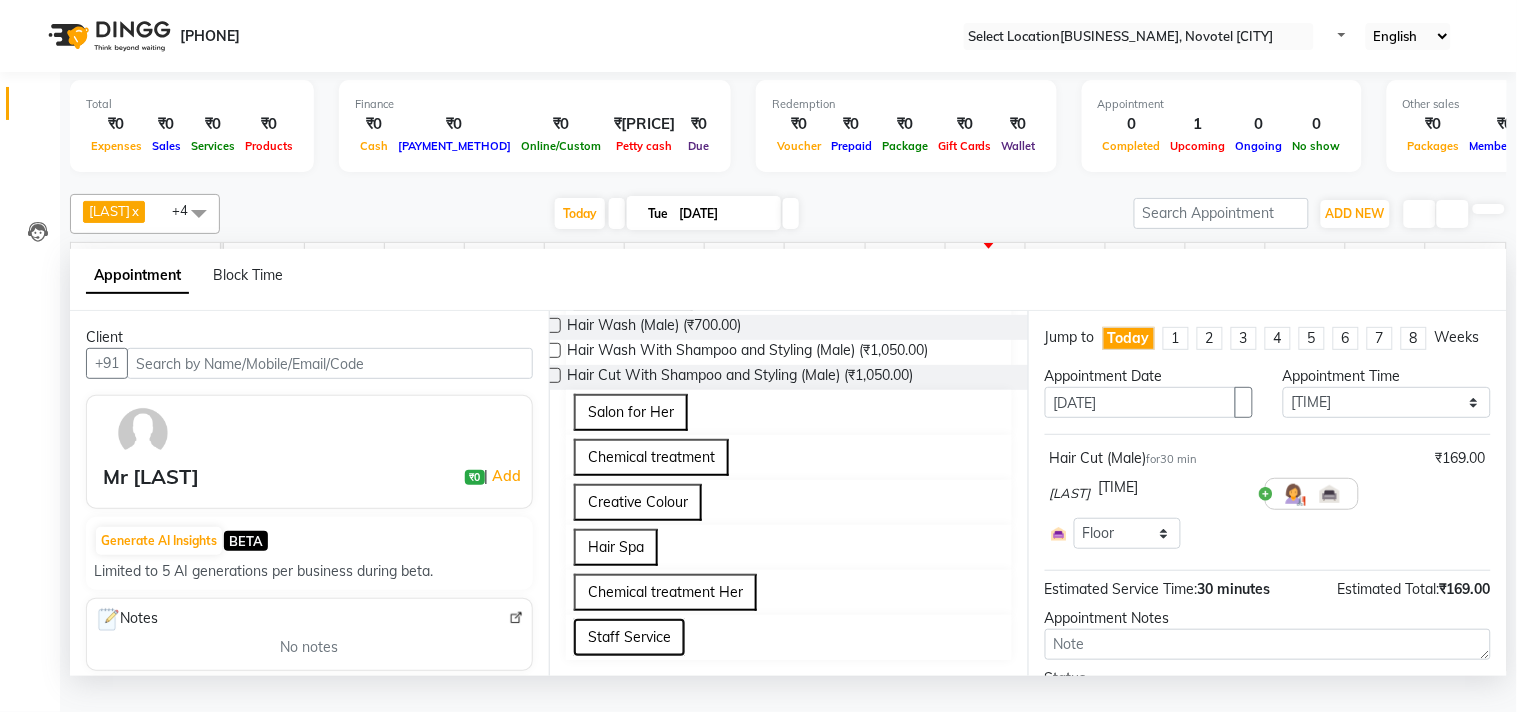 click on "Staff Service" at bounding box center (629, 637) 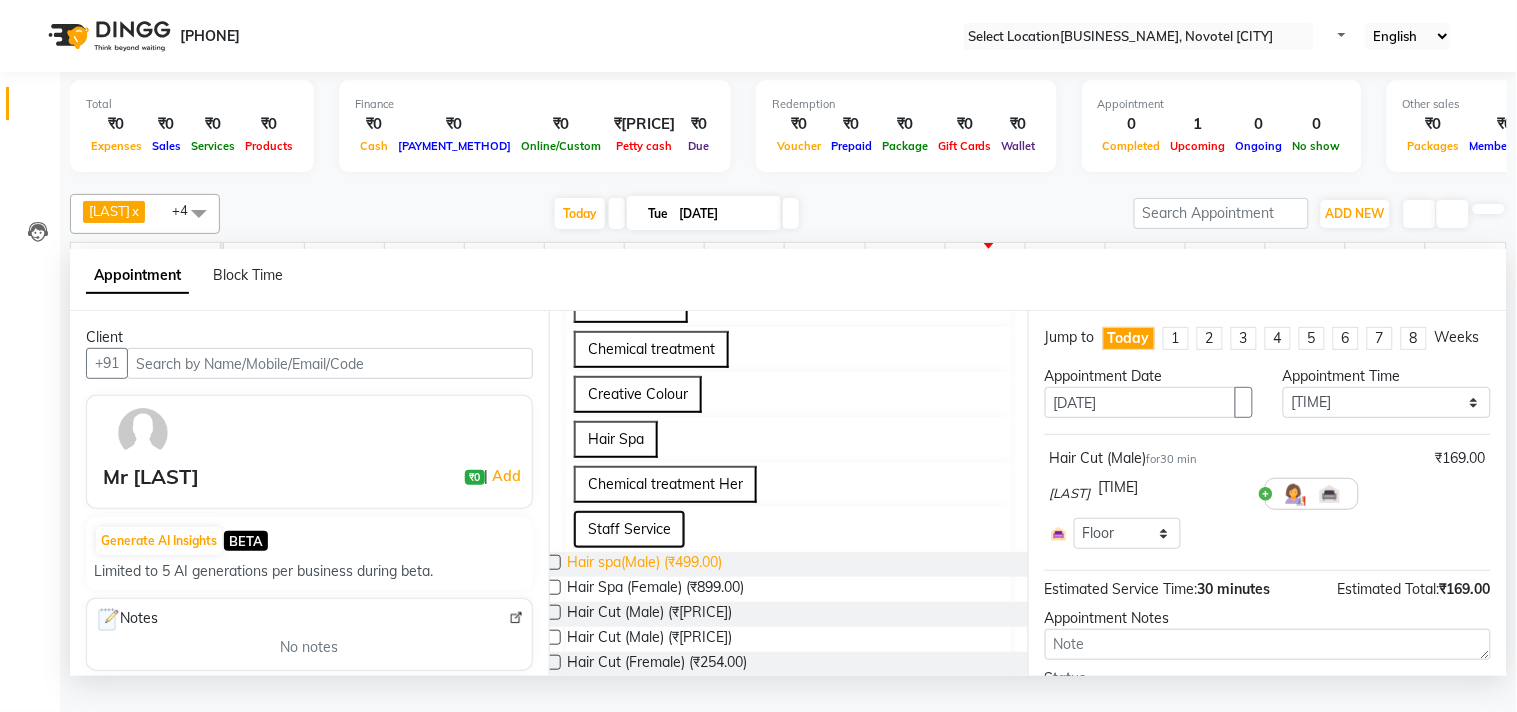 scroll, scrollTop: 368, scrollLeft: 0, axis: vertical 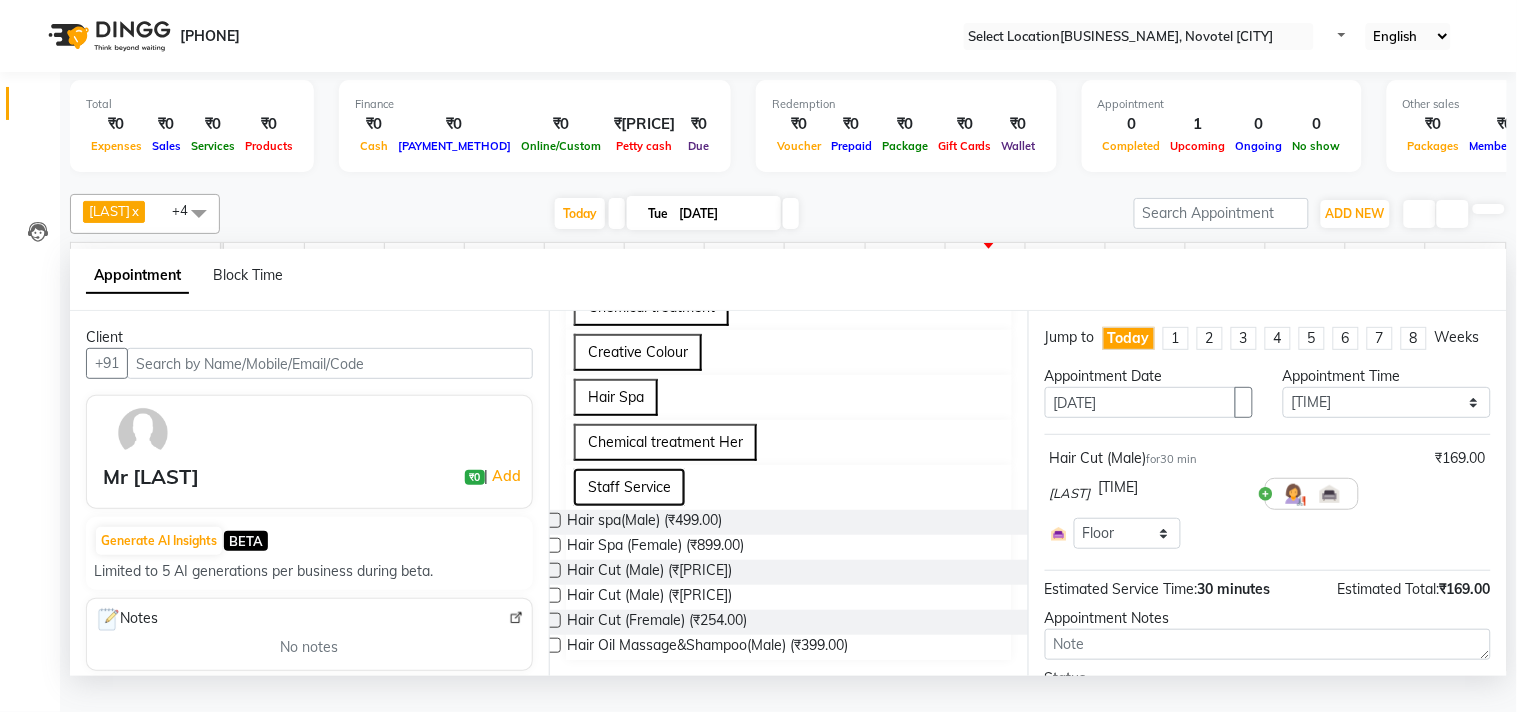 click on "Staff Service" at bounding box center (629, 487) 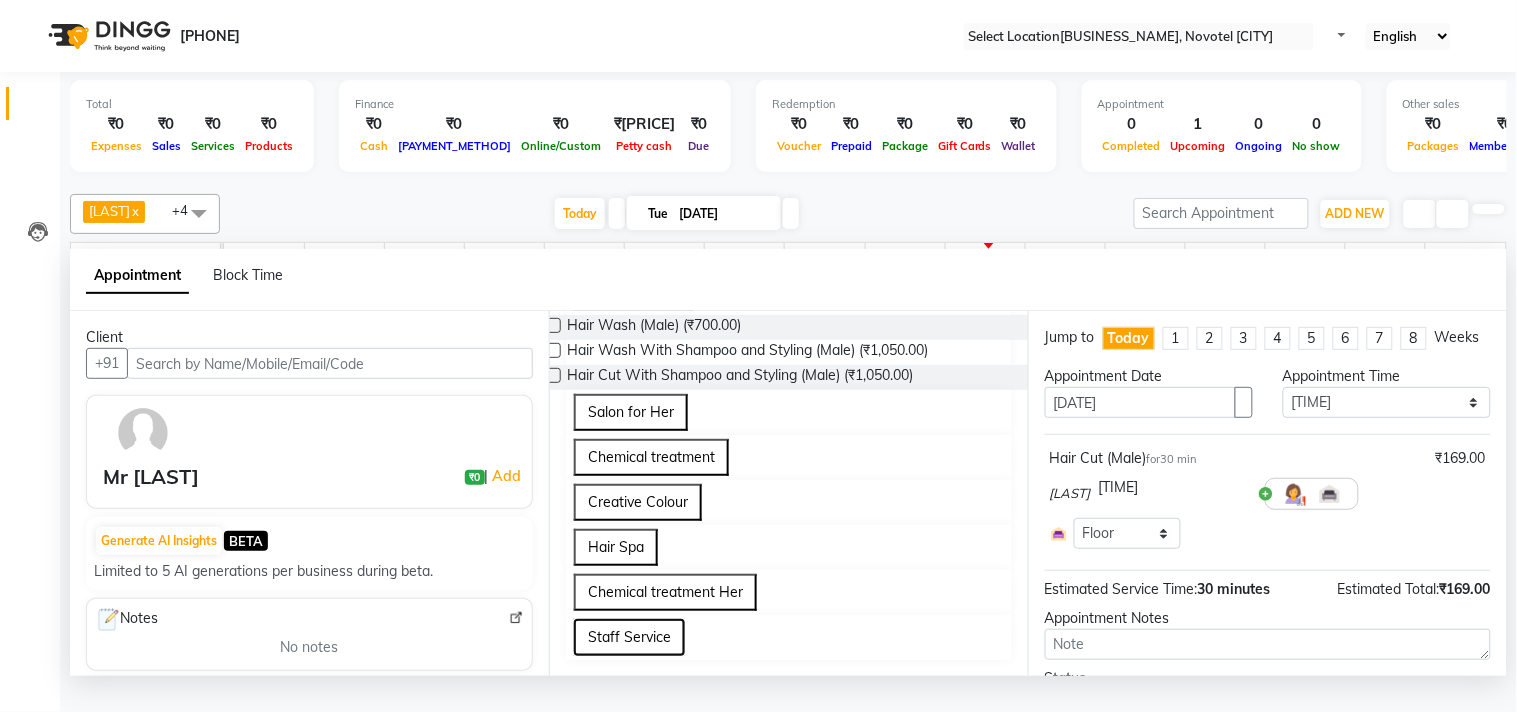click on "Staff Service" at bounding box center (629, 637) 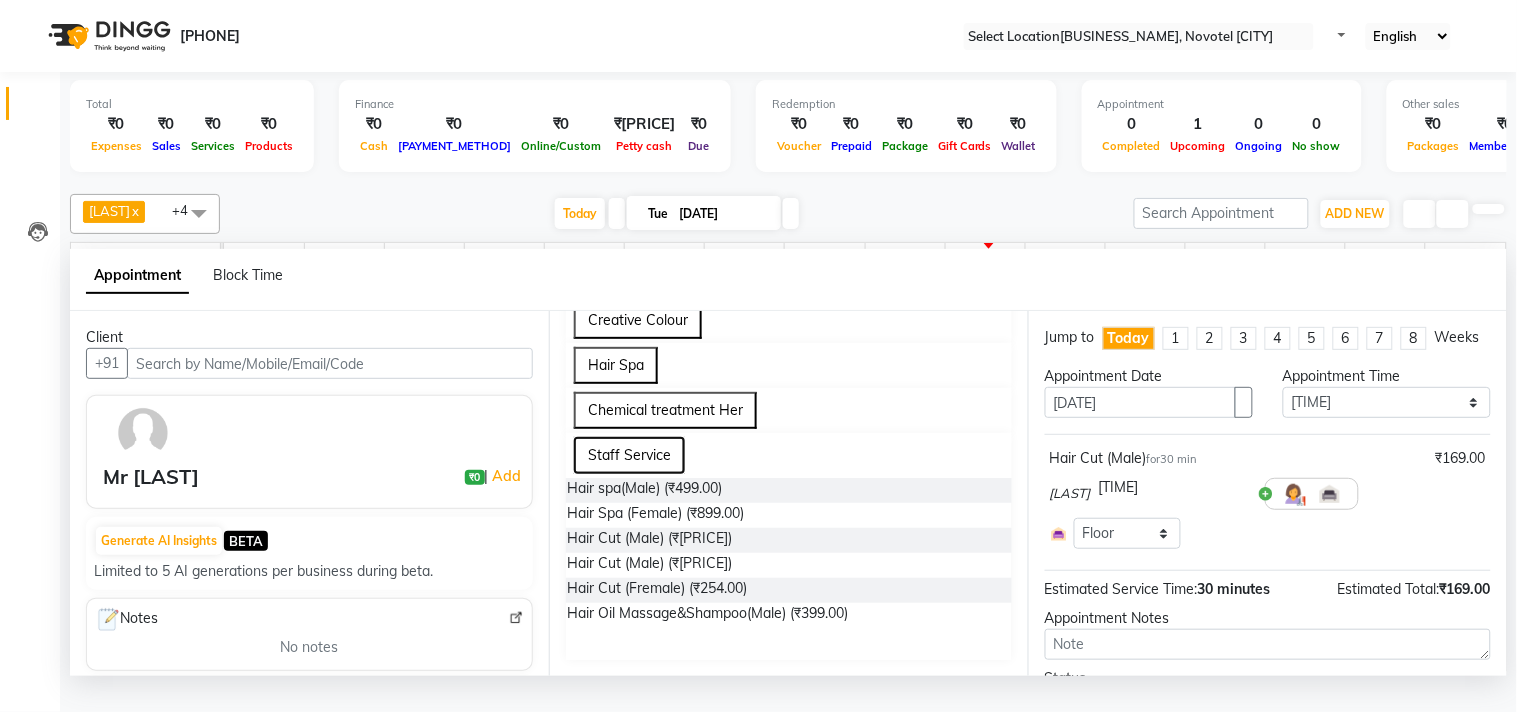 scroll, scrollTop: 368, scrollLeft: 0, axis: vertical 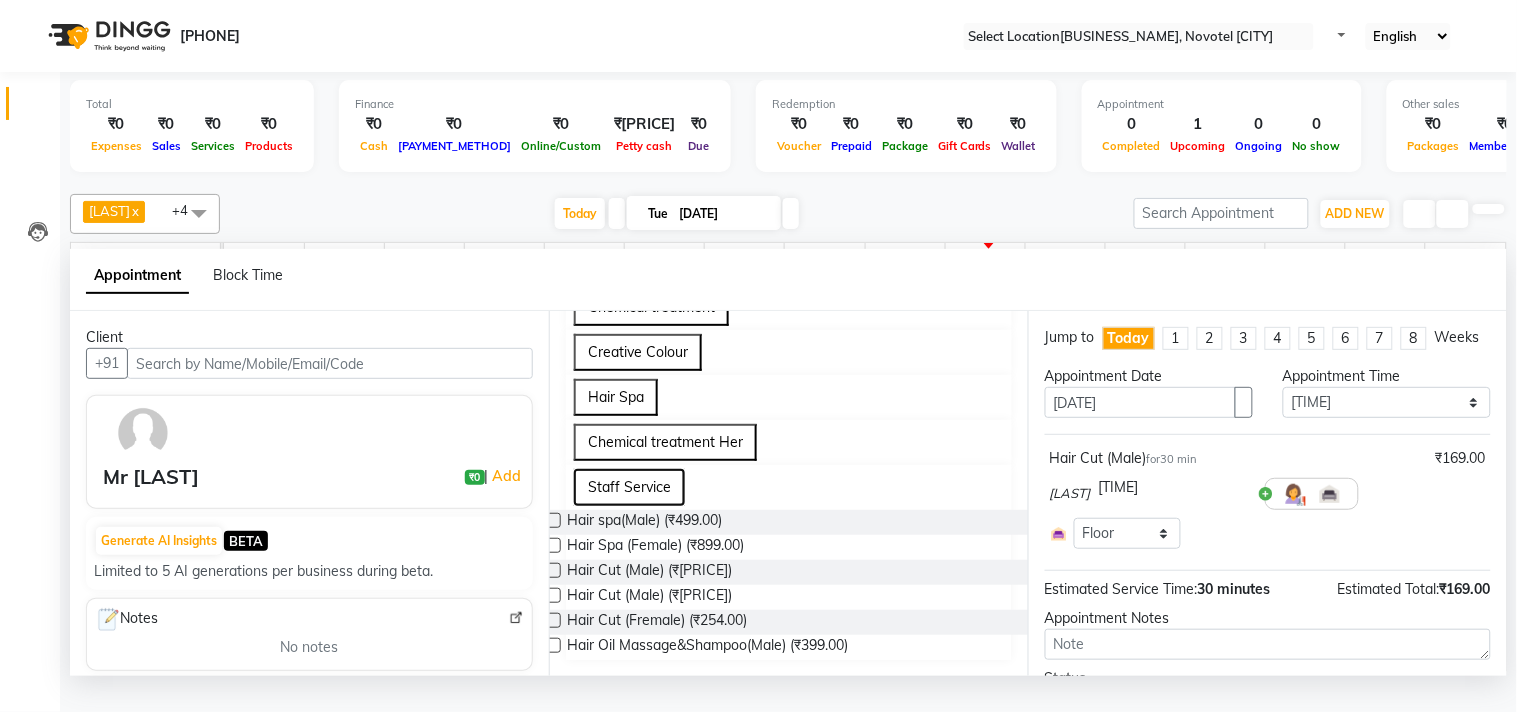 click on "Staff Service" at bounding box center [629, 487] 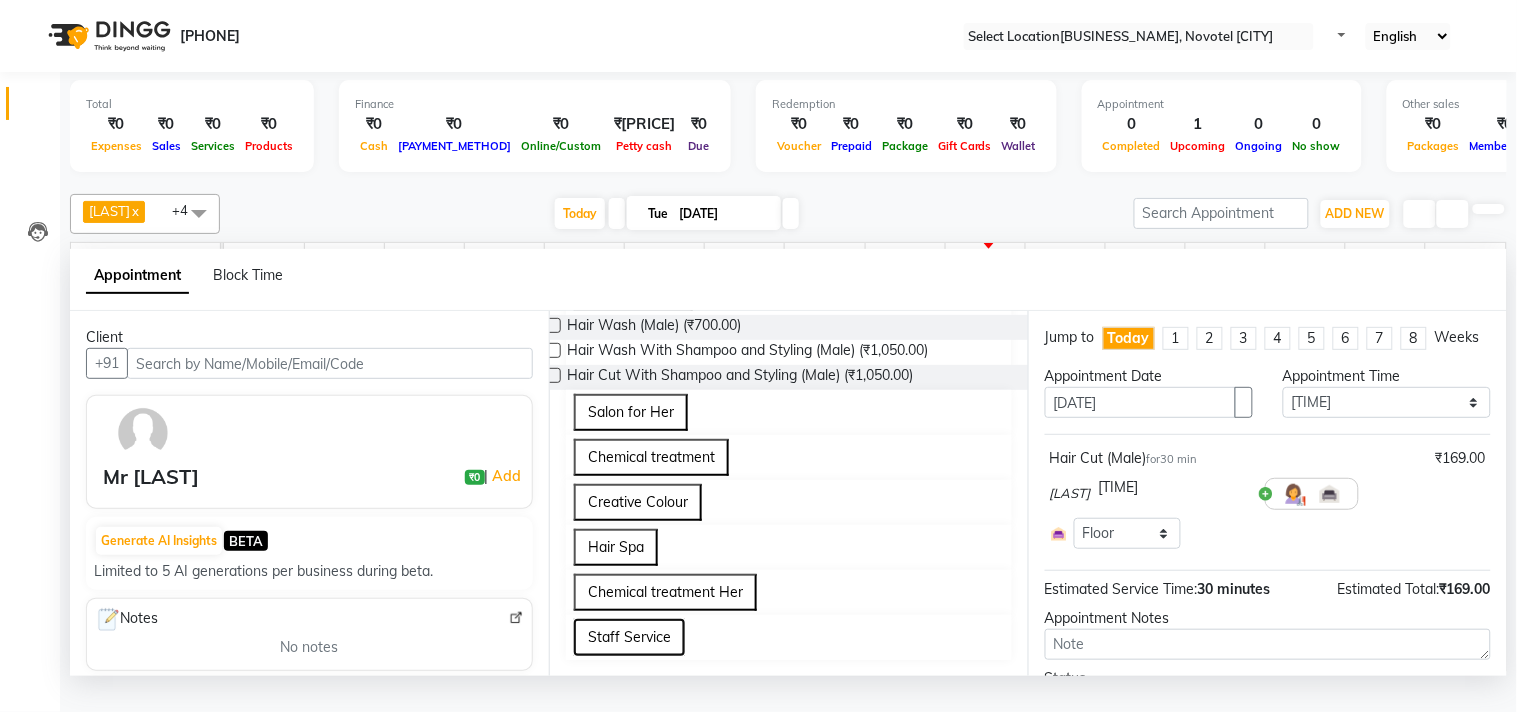 scroll, scrollTop: 187, scrollLeft: 0, axis: vertical 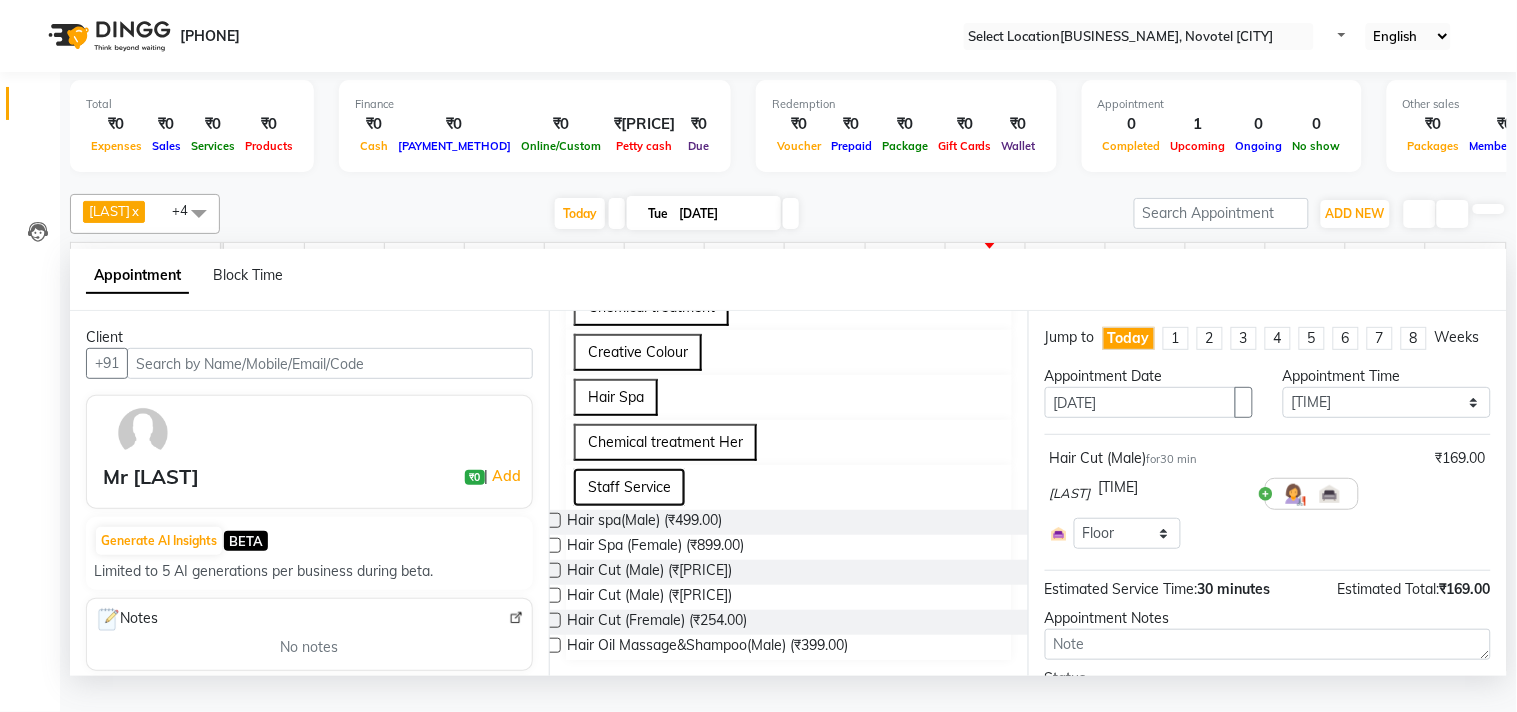 click on "Staff Service" at bounding box center [629, 487] 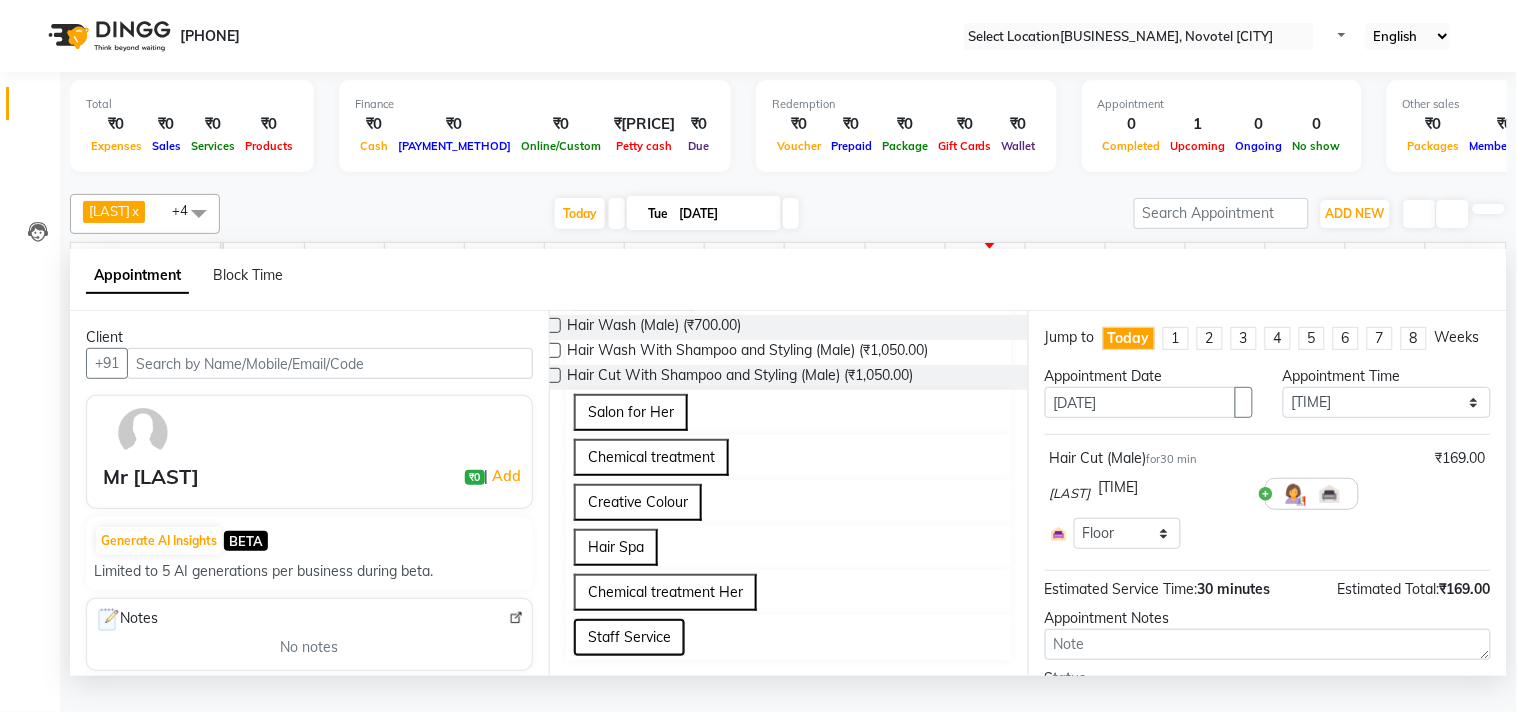 click on "Staff Service" at bounding box center [629, 637] 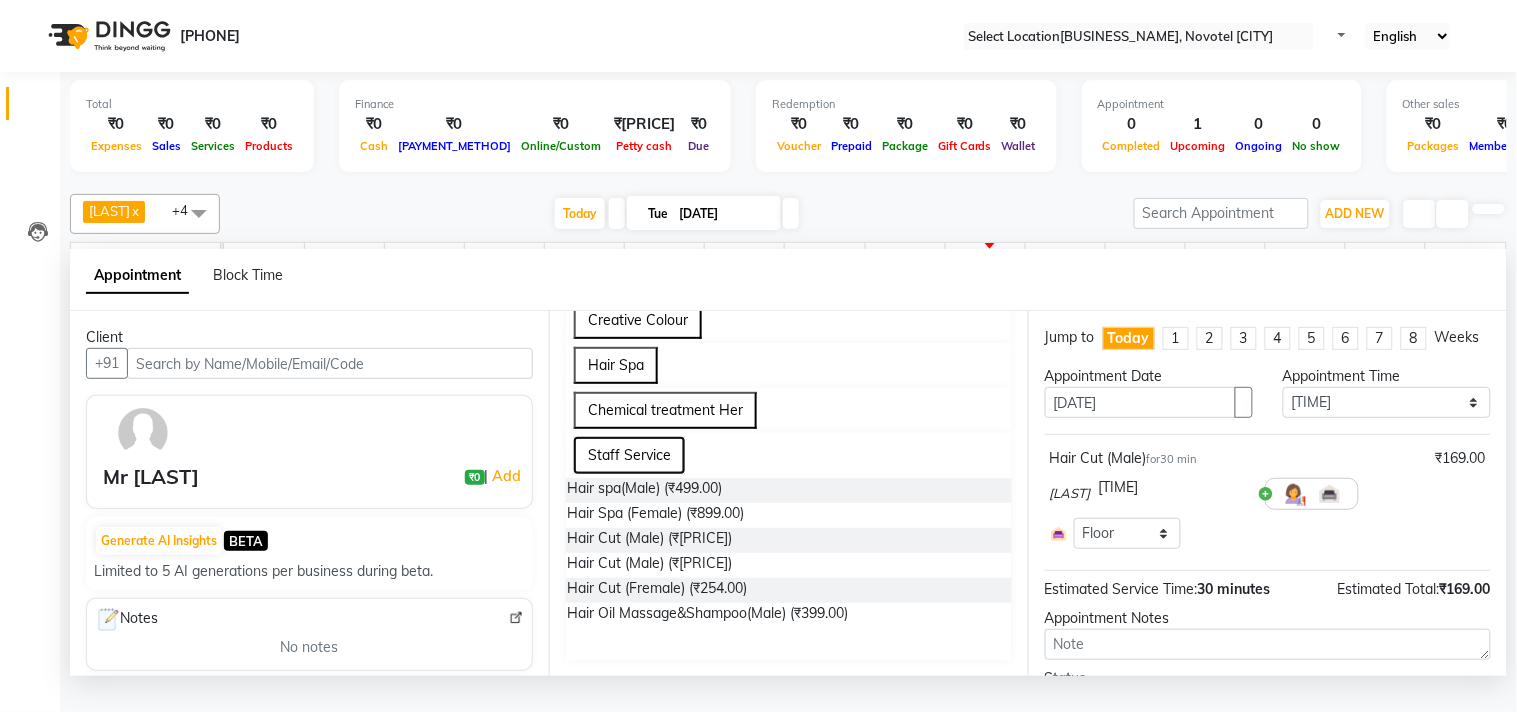 scroll, scrollTop: 370, scrollLeft: 0, axis: vertical 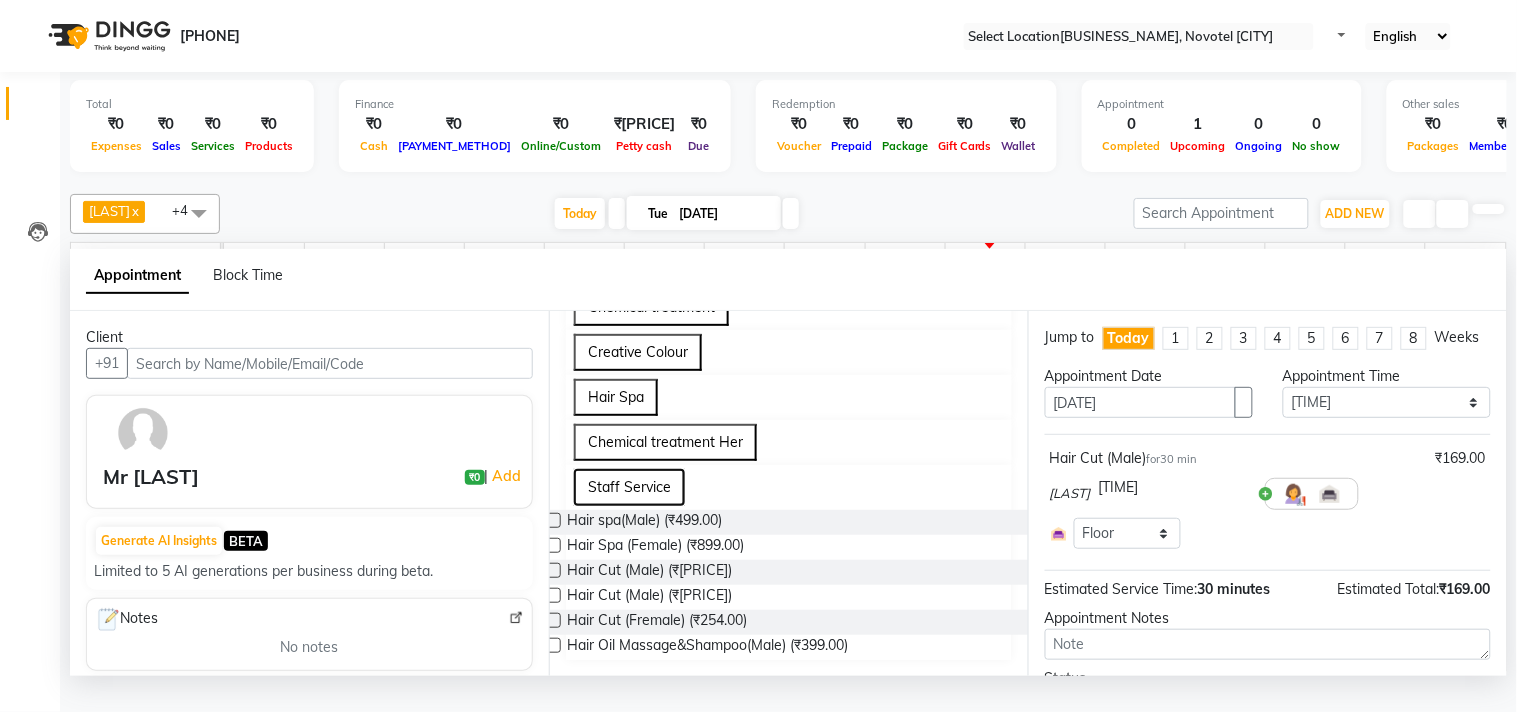 click on "Staff Service" at bounding box center (629, 487) 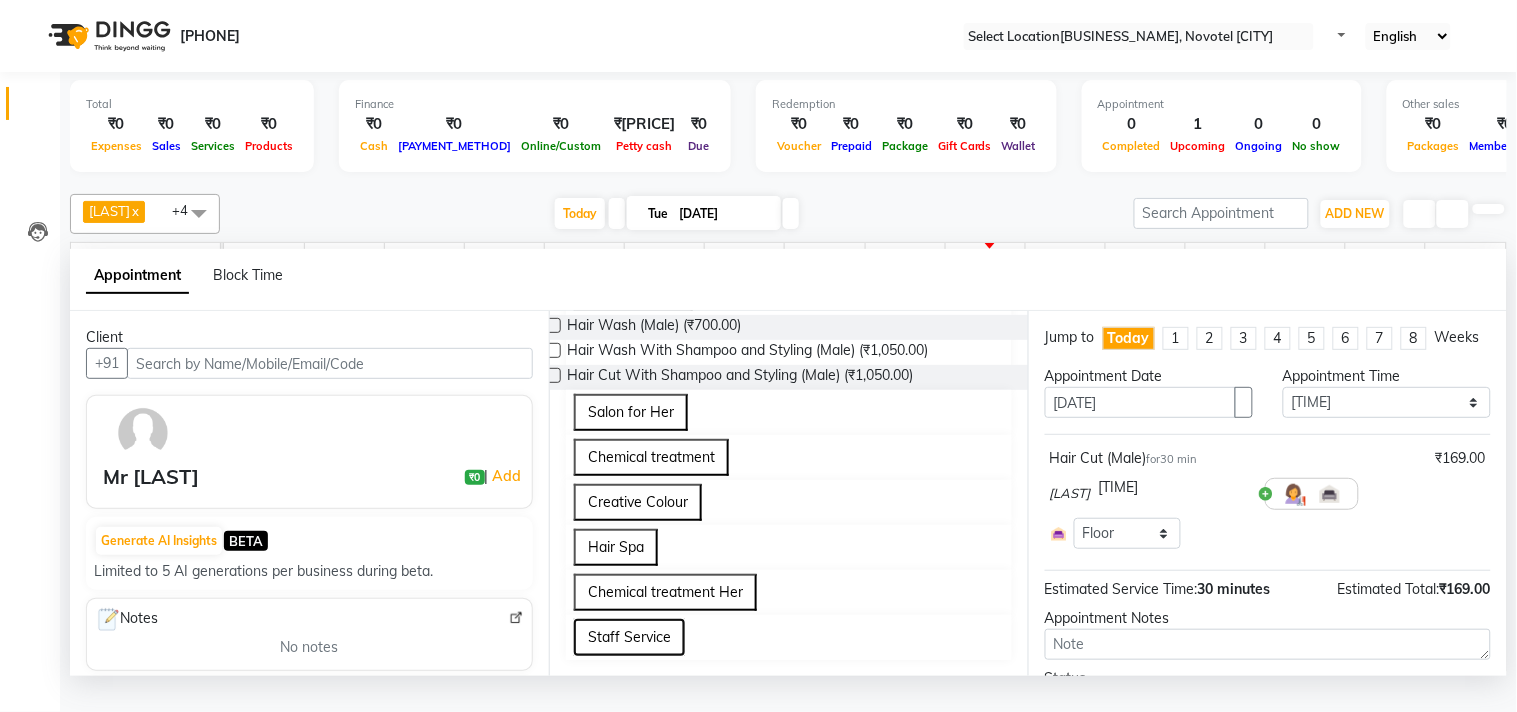 click on "Staff Service" at bounding box center (629, 637) 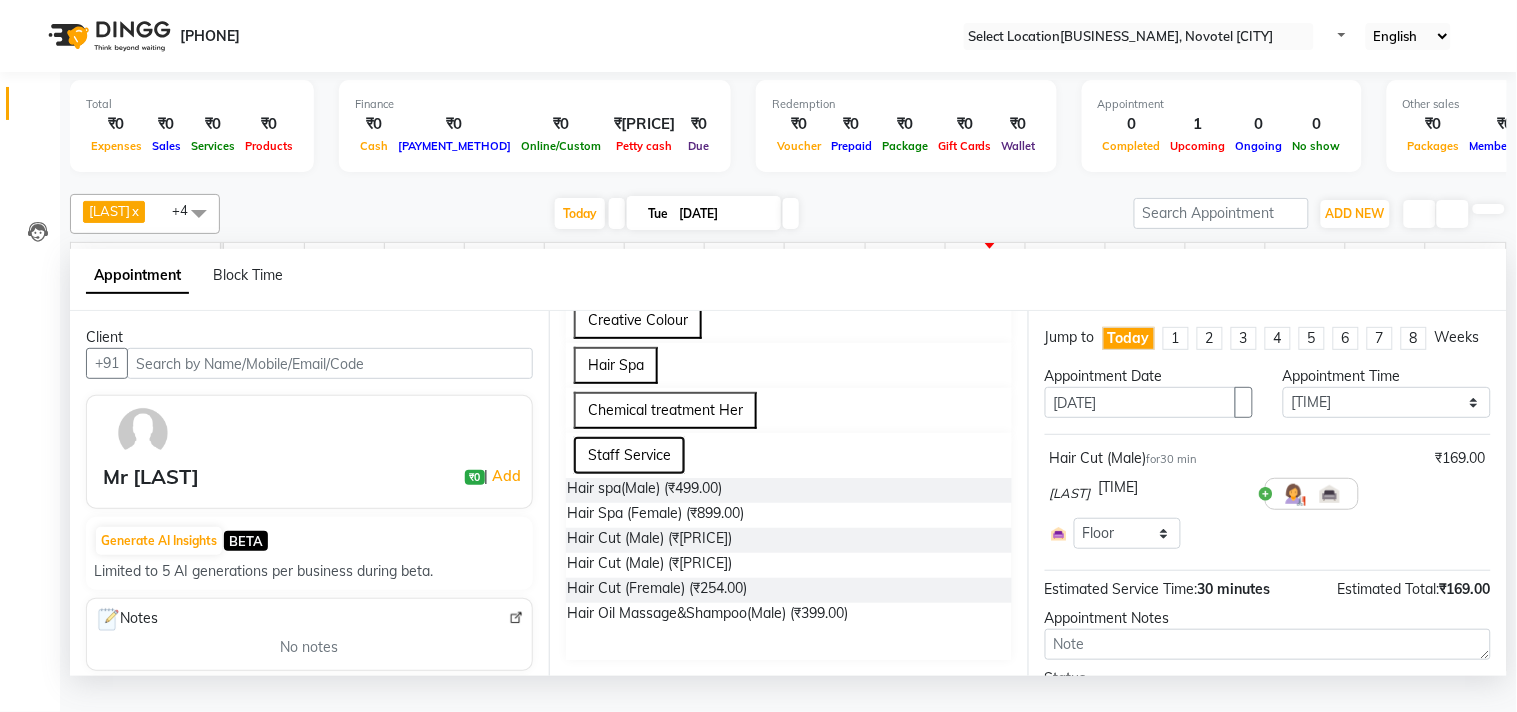scroll, scrollTop: 370, scrollLeft: 0, axis: vertical 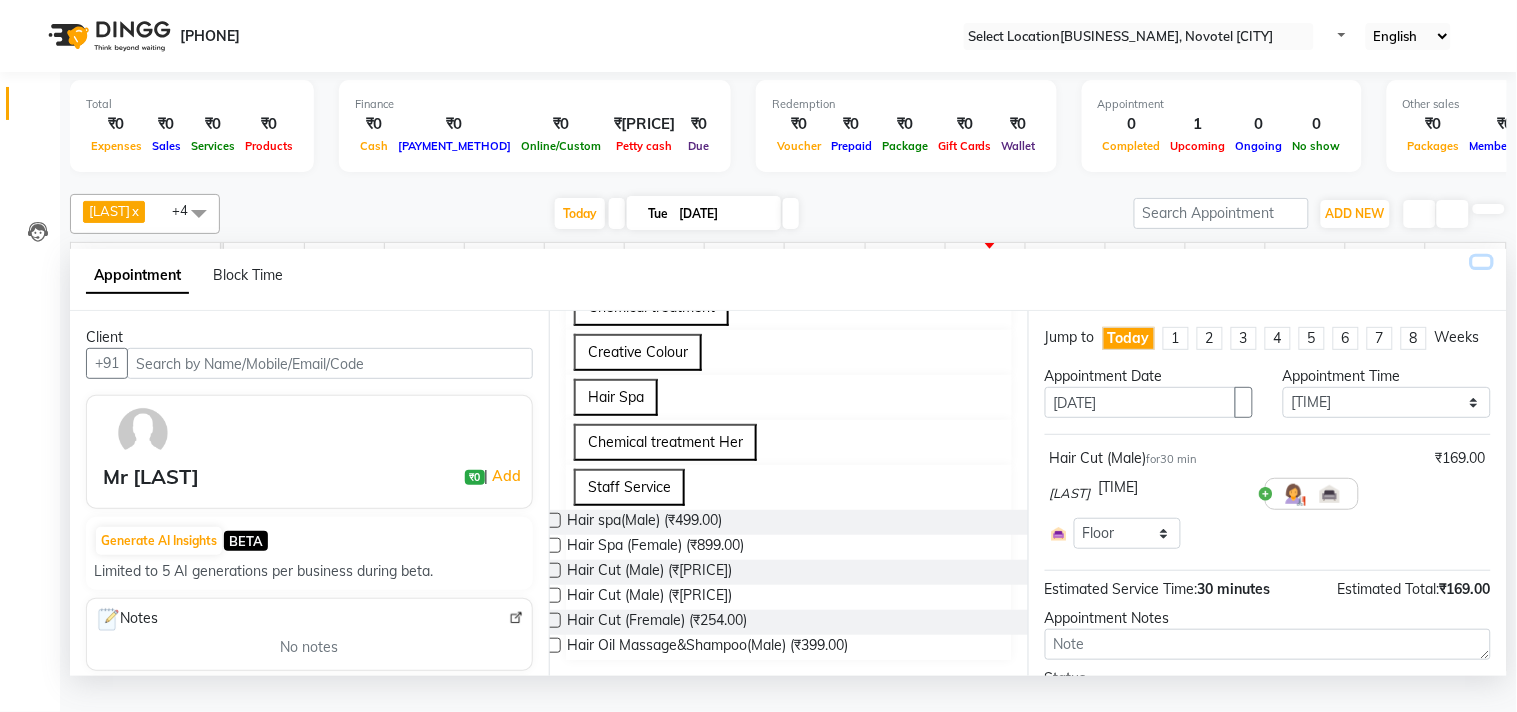 click at bounding box center (1482, 262) 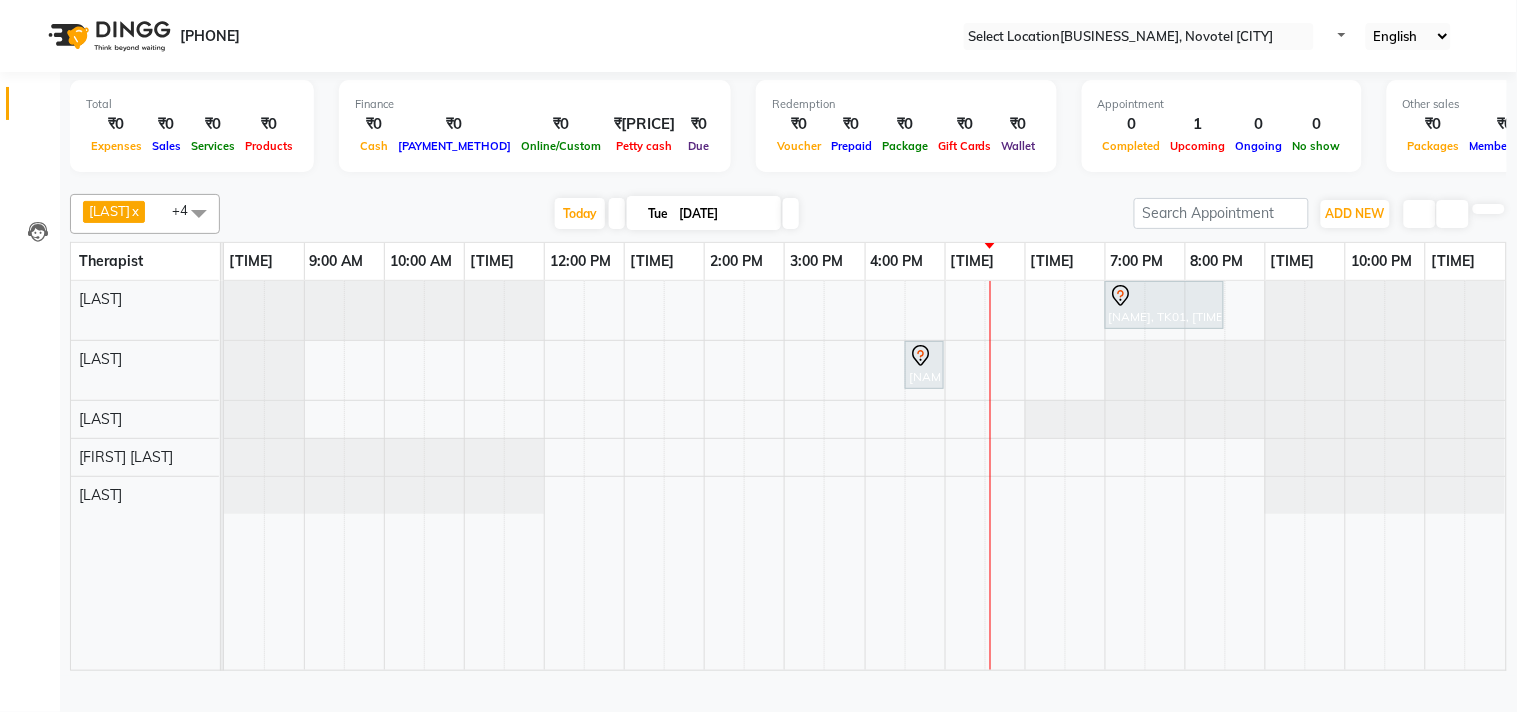 click on "Edit" at bounding box center [50, 746] 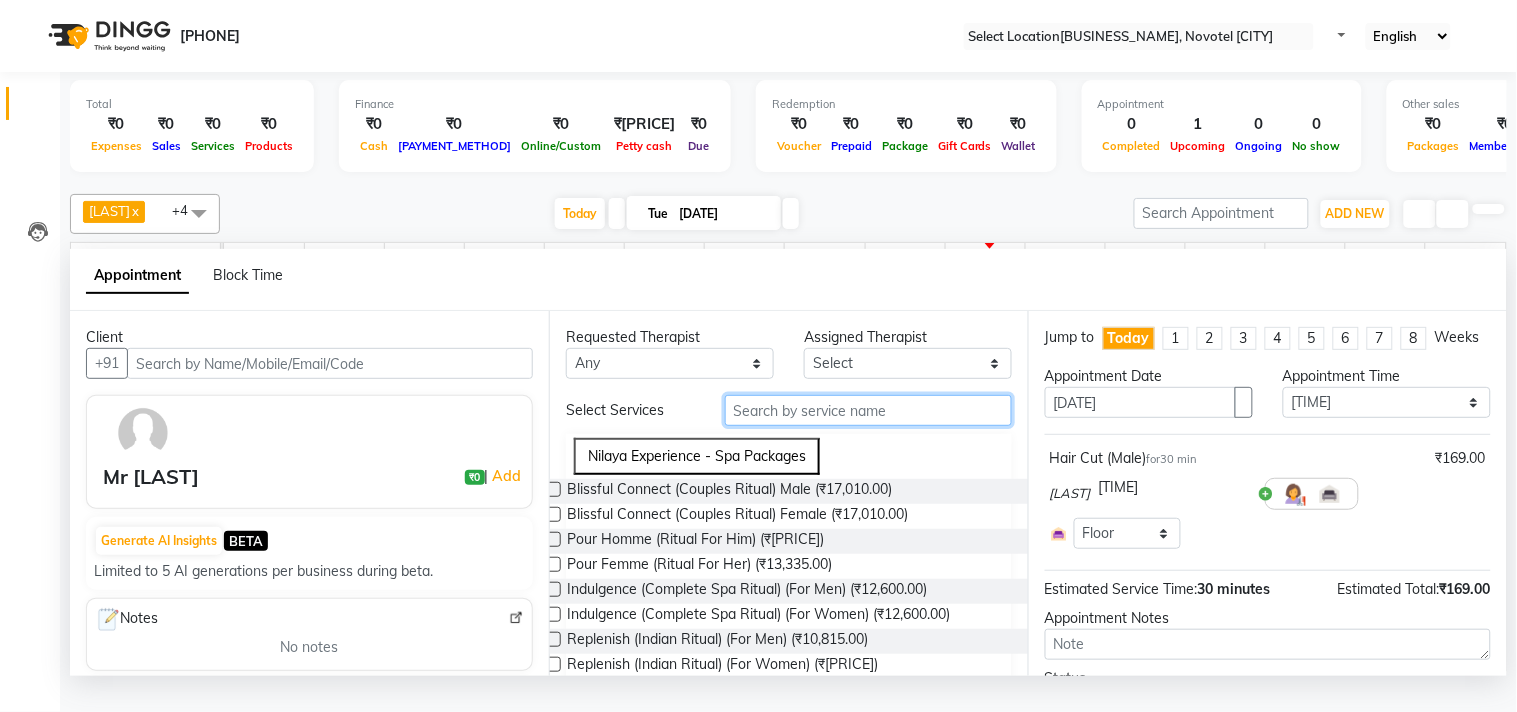 click at bounding box center [868, 410] 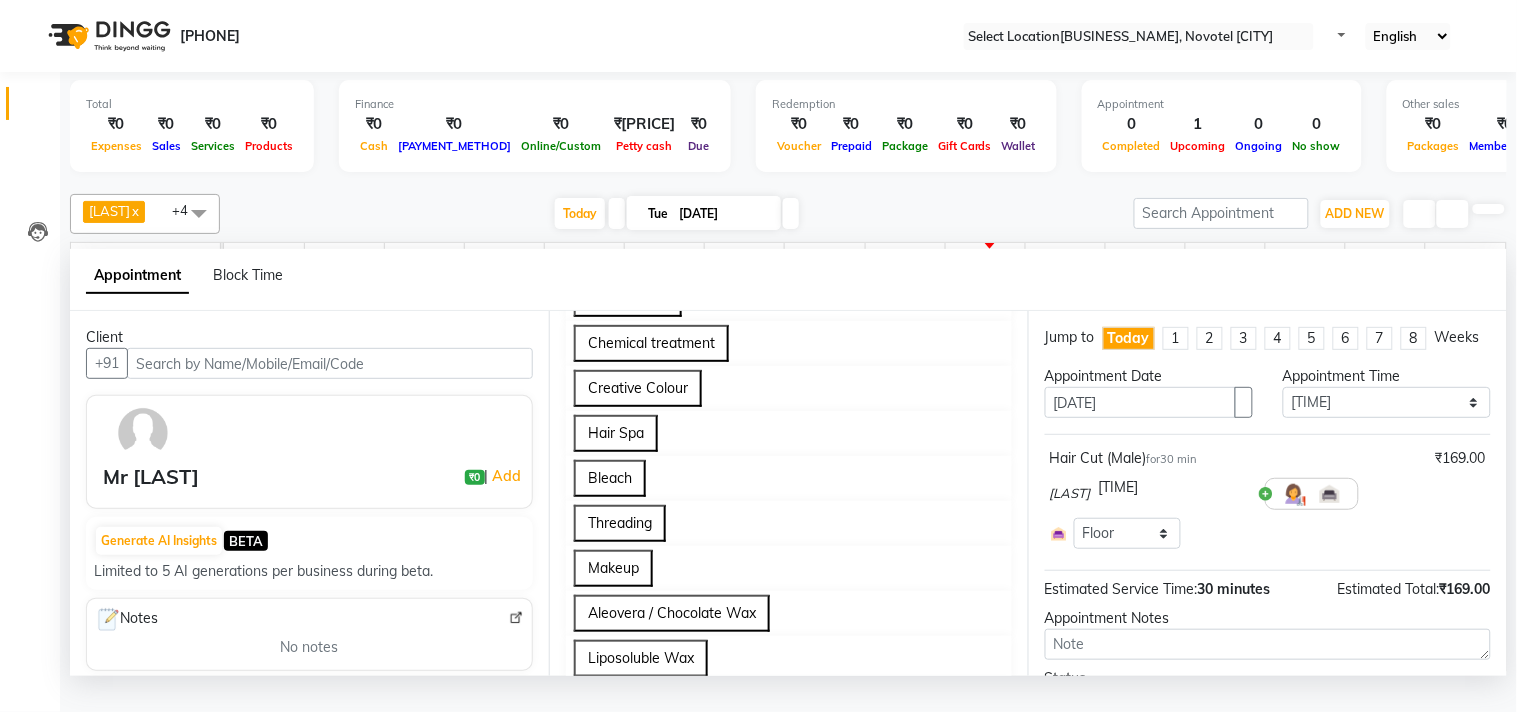scroll, scrollTop: 884, scrollLeft: 0, axis: vertical 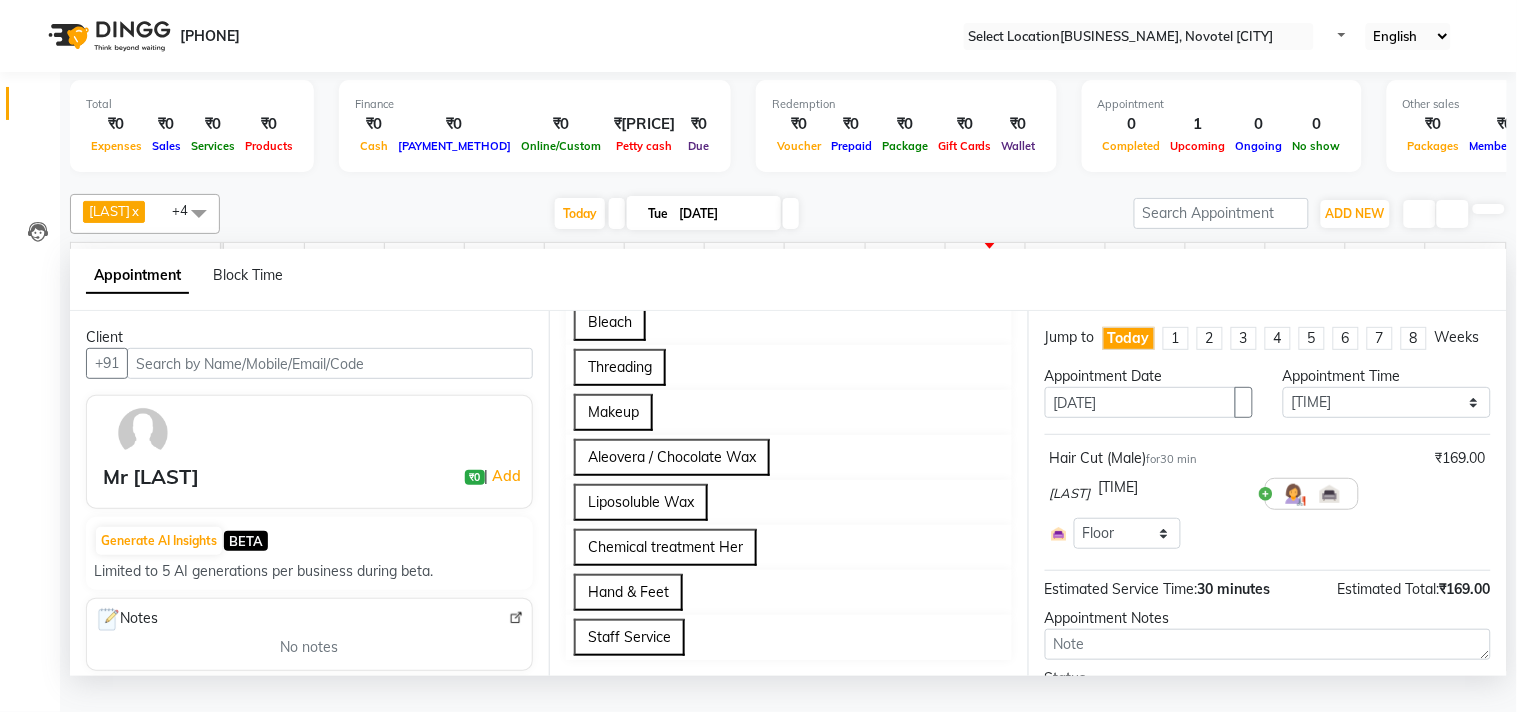 type on "s" 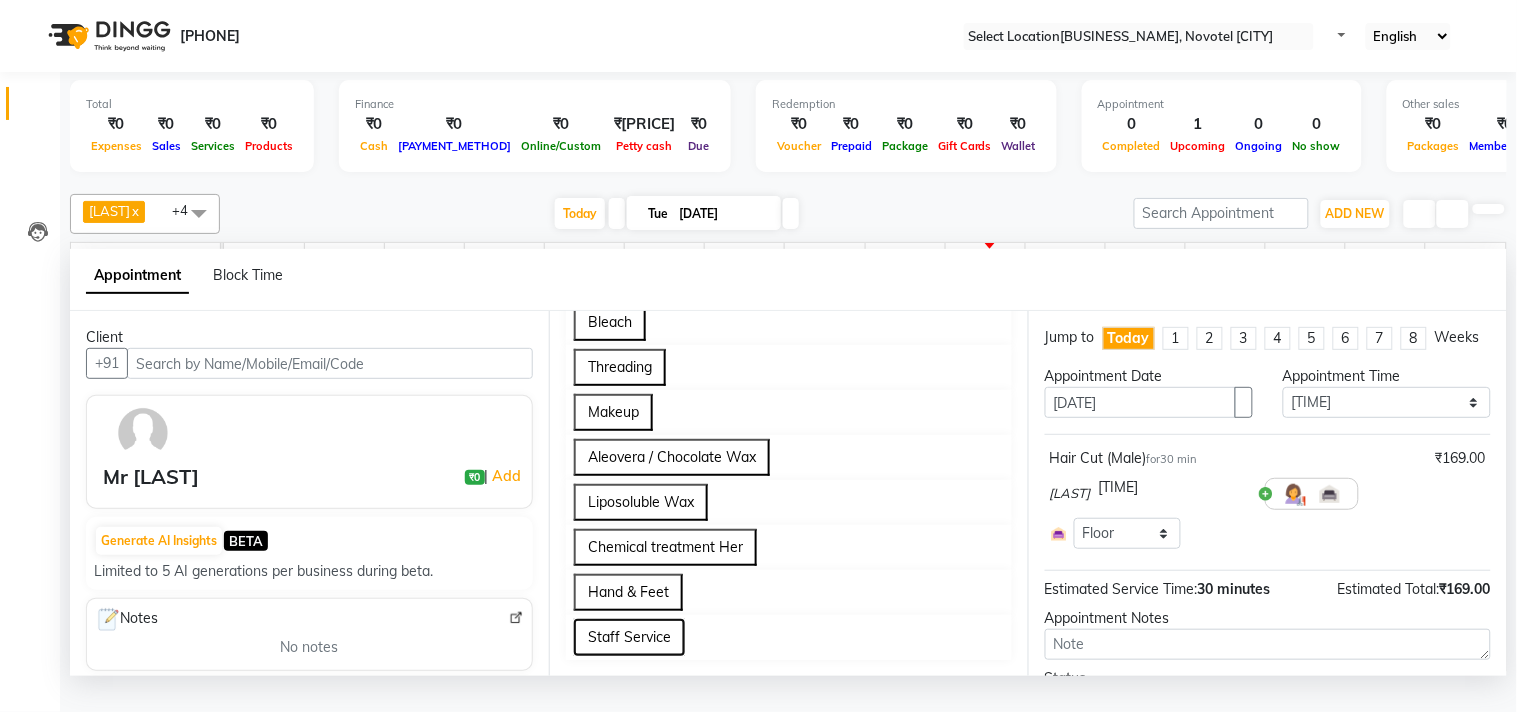 click on "Staff Service" at bounding box center [629, 637] 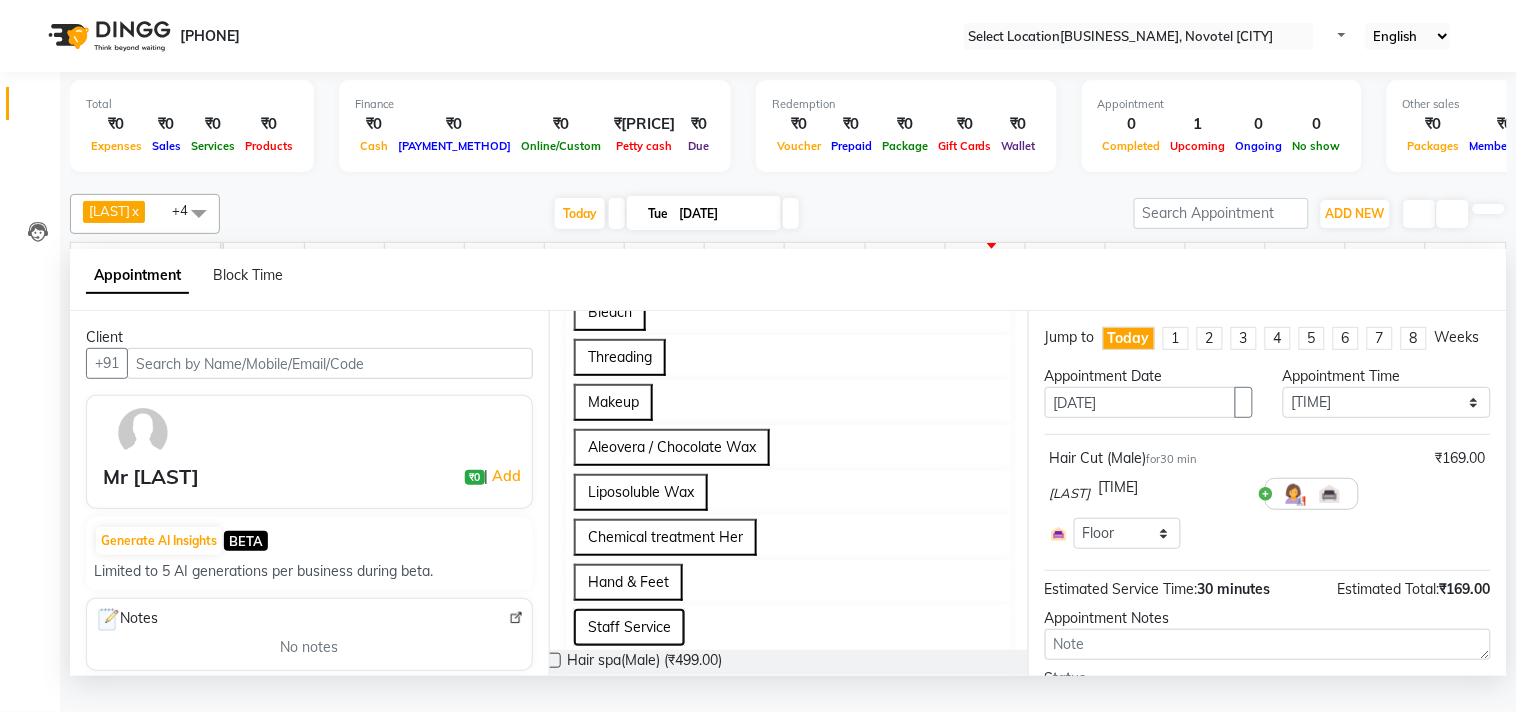 scroll, scrollTop: 1091, scrollLeft: 0, axis: vertical 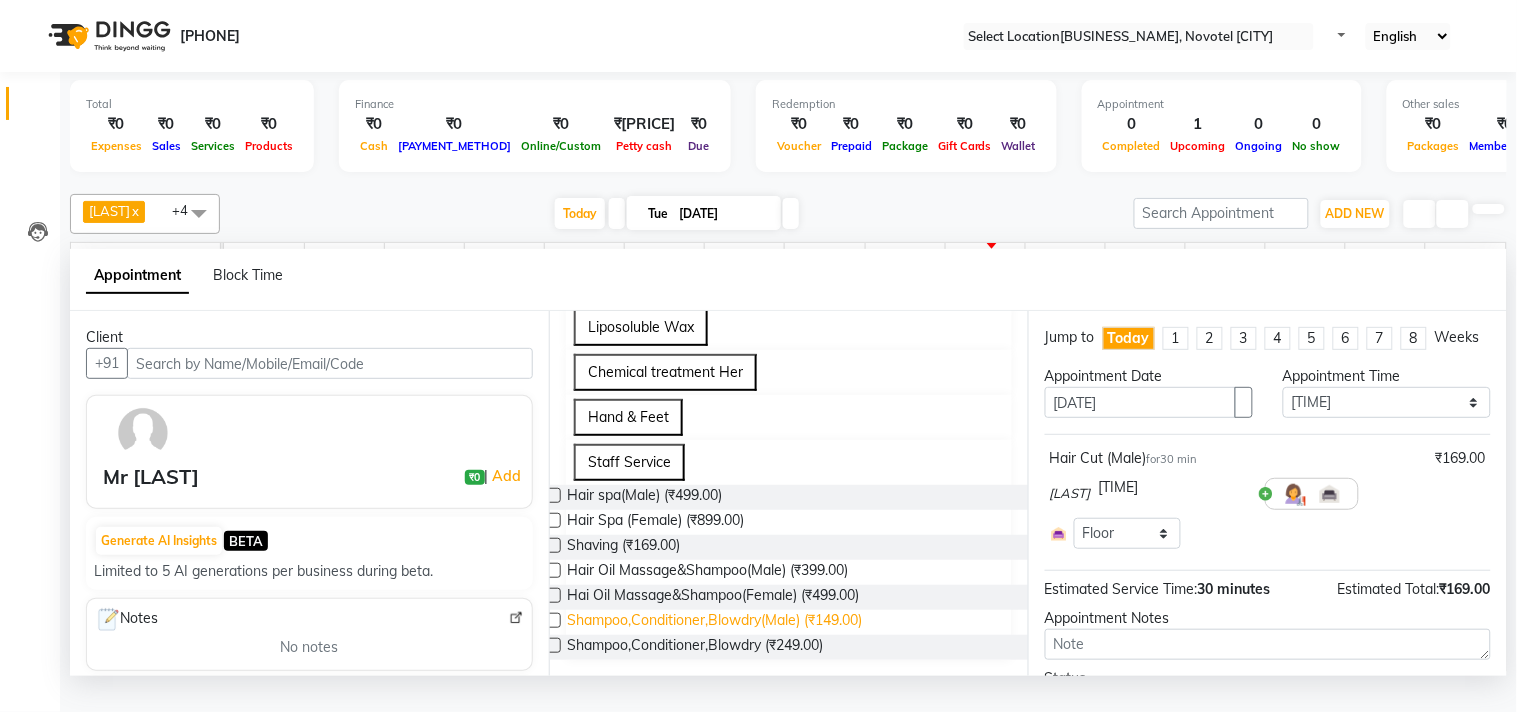 click on "Shampoo,Conditioner,Blowdry(Male) (₹149.00)" at bounding box center [644, 497] 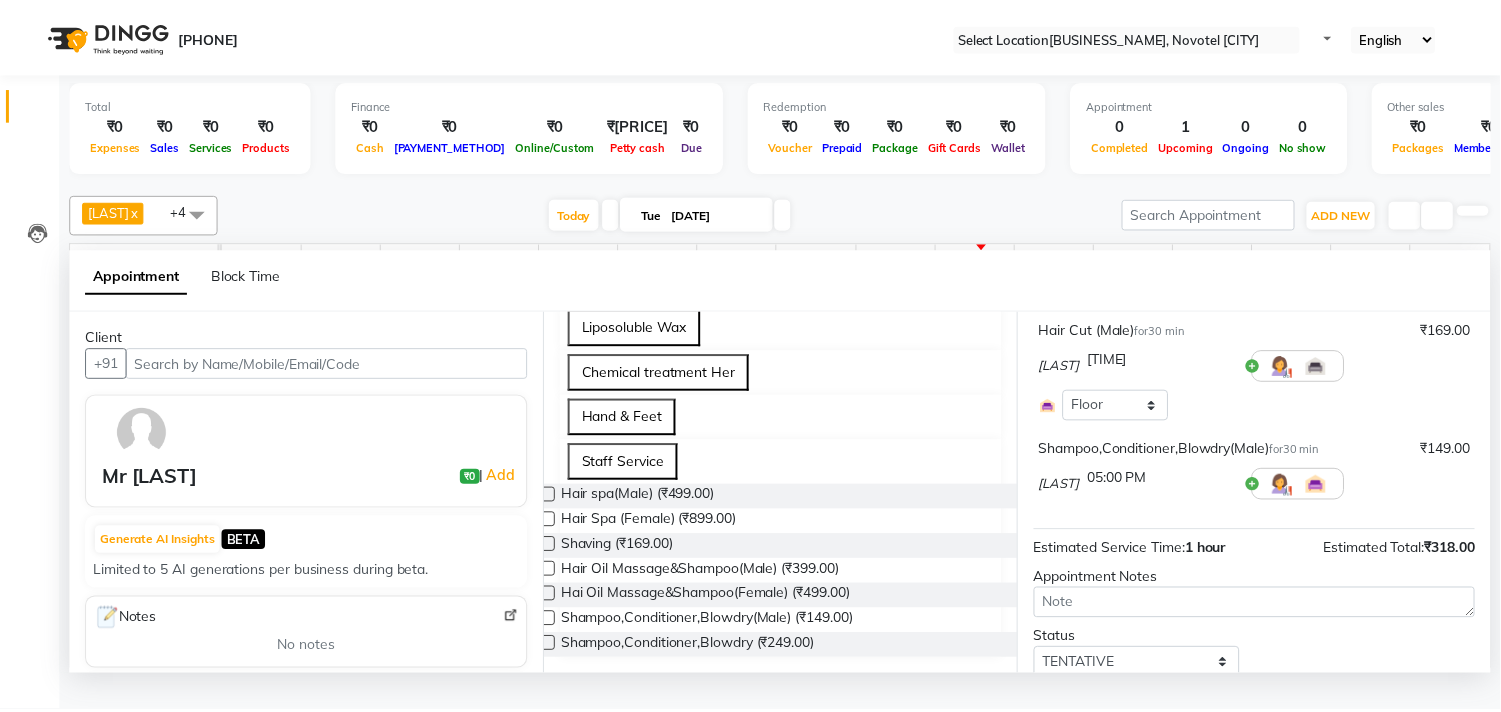 scroll, scrollTop: 222, scrollLeft: 0, axis: vertical 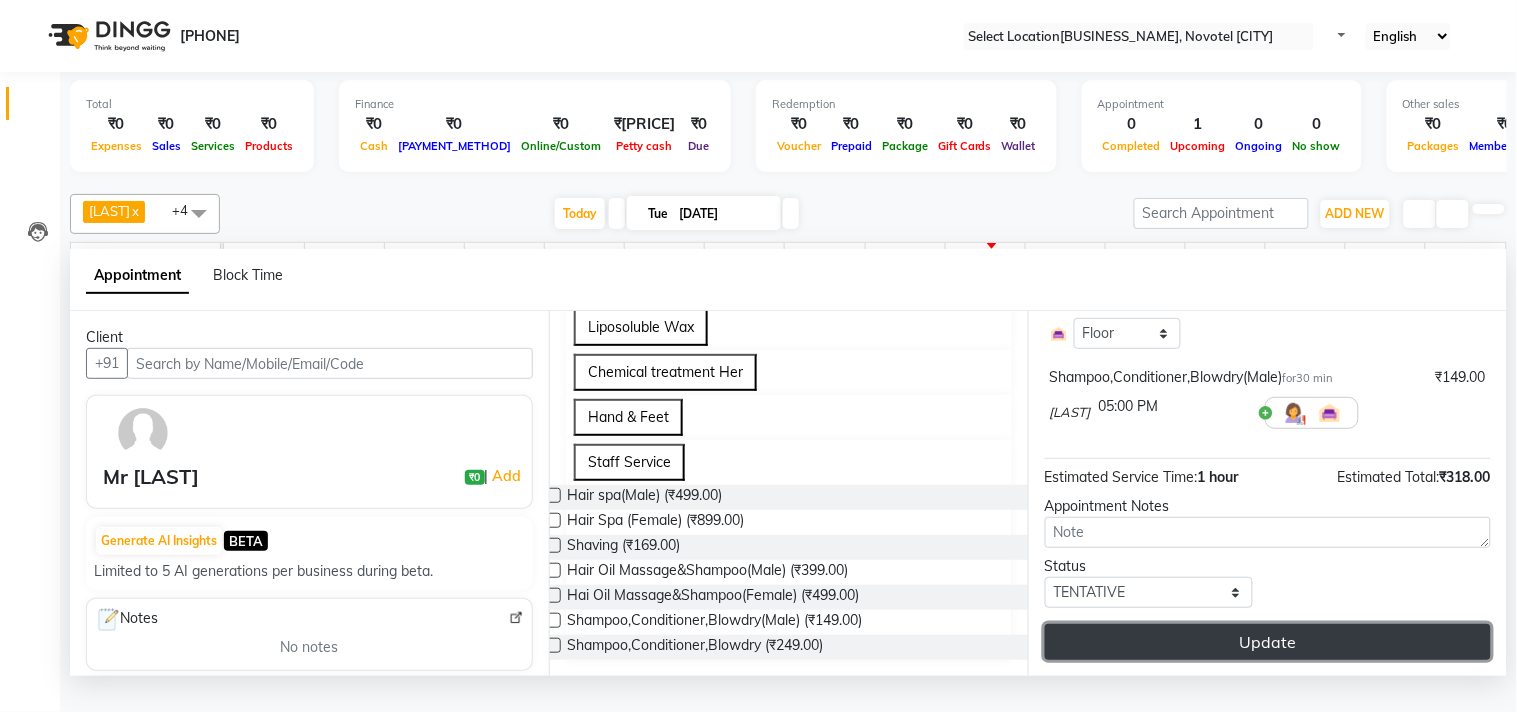 click on "Update" at bounding box center [1268, 642] 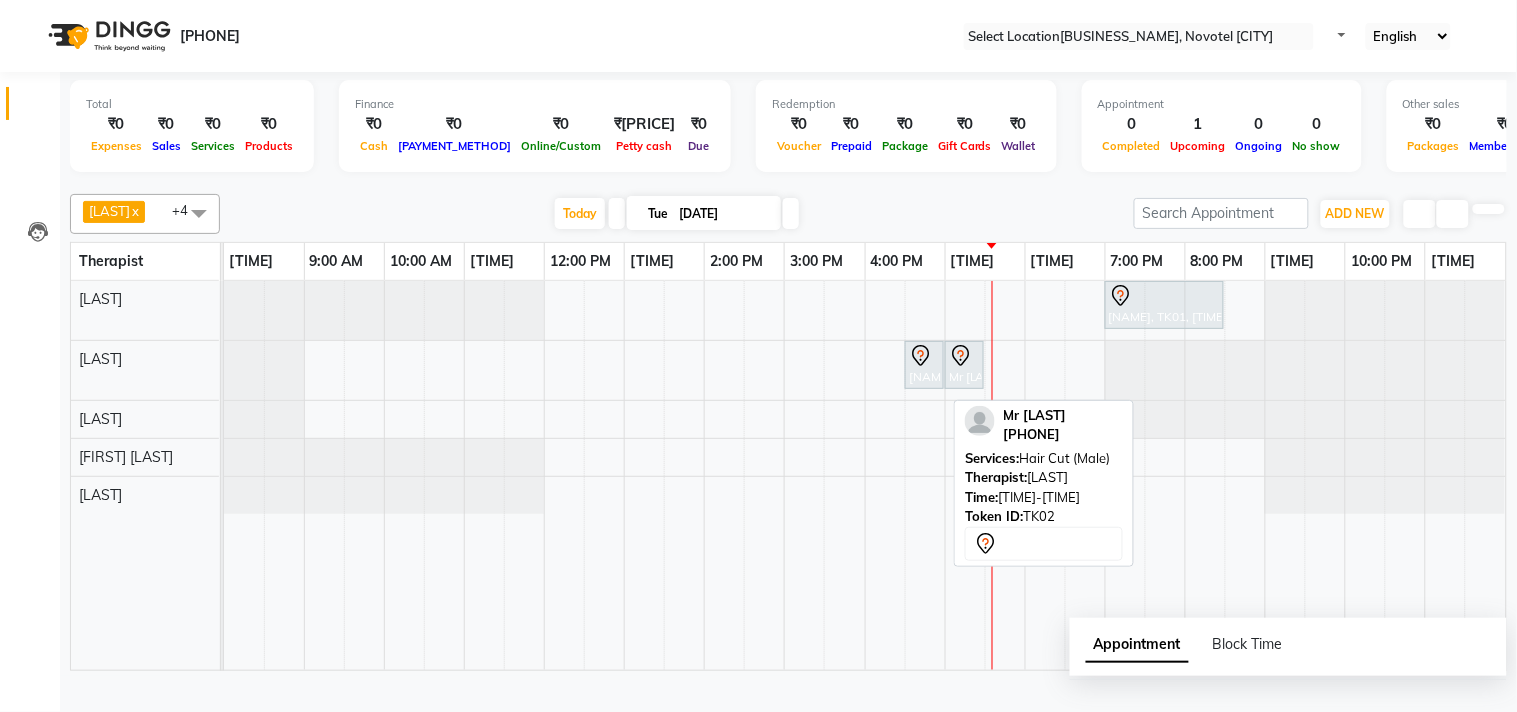 click at bounding box center (921, 356) 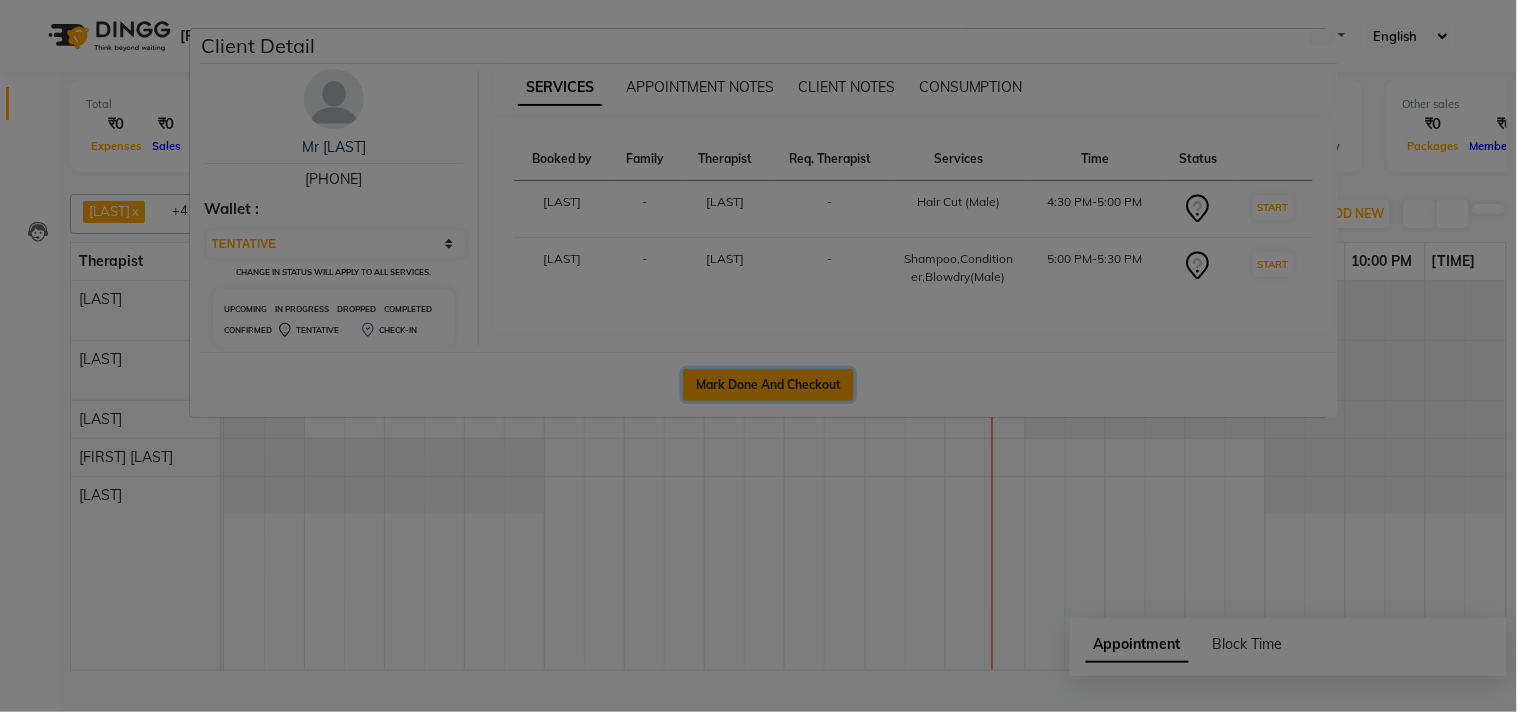 click on "Mark Done And Checkout" at bounding box center [768, 385] 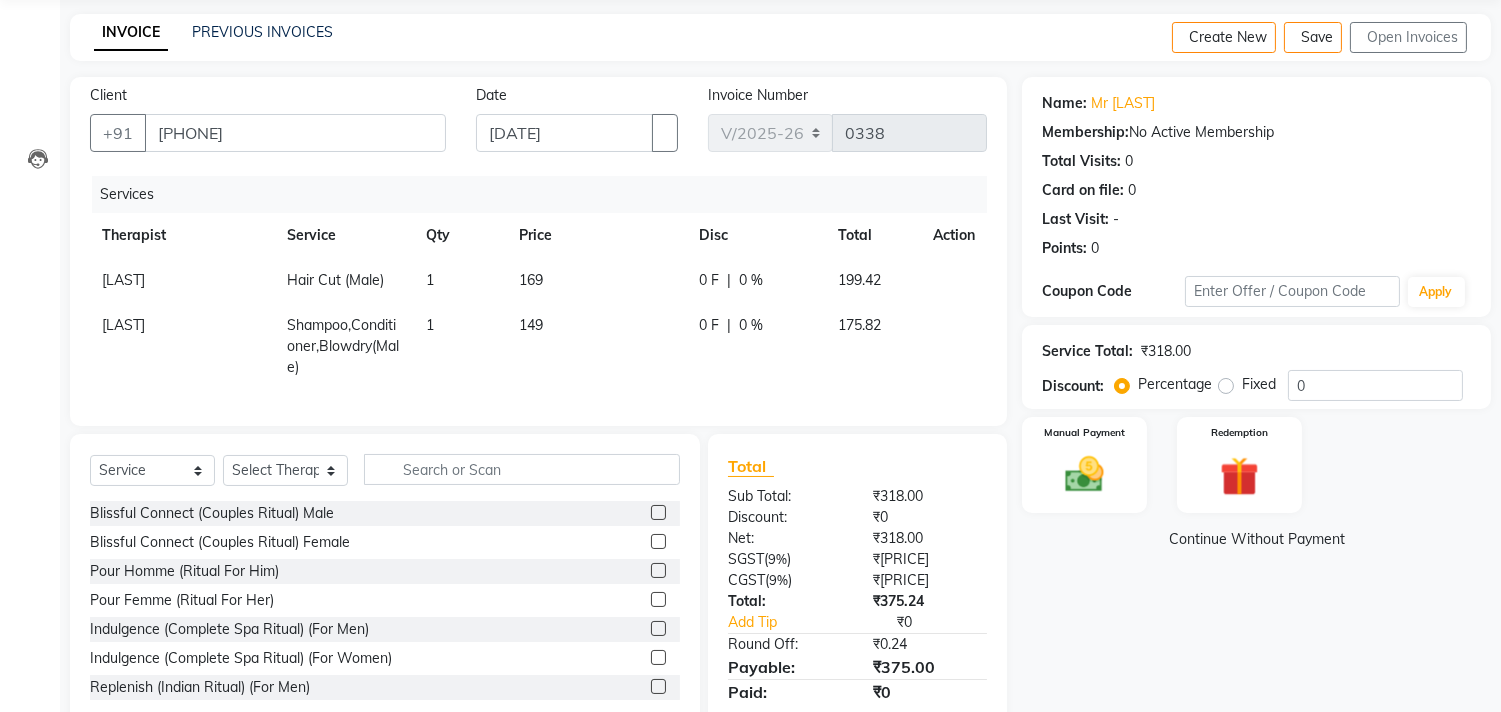 scroll, scrollTop: 155, scrollLeft: 0, axis: vertical 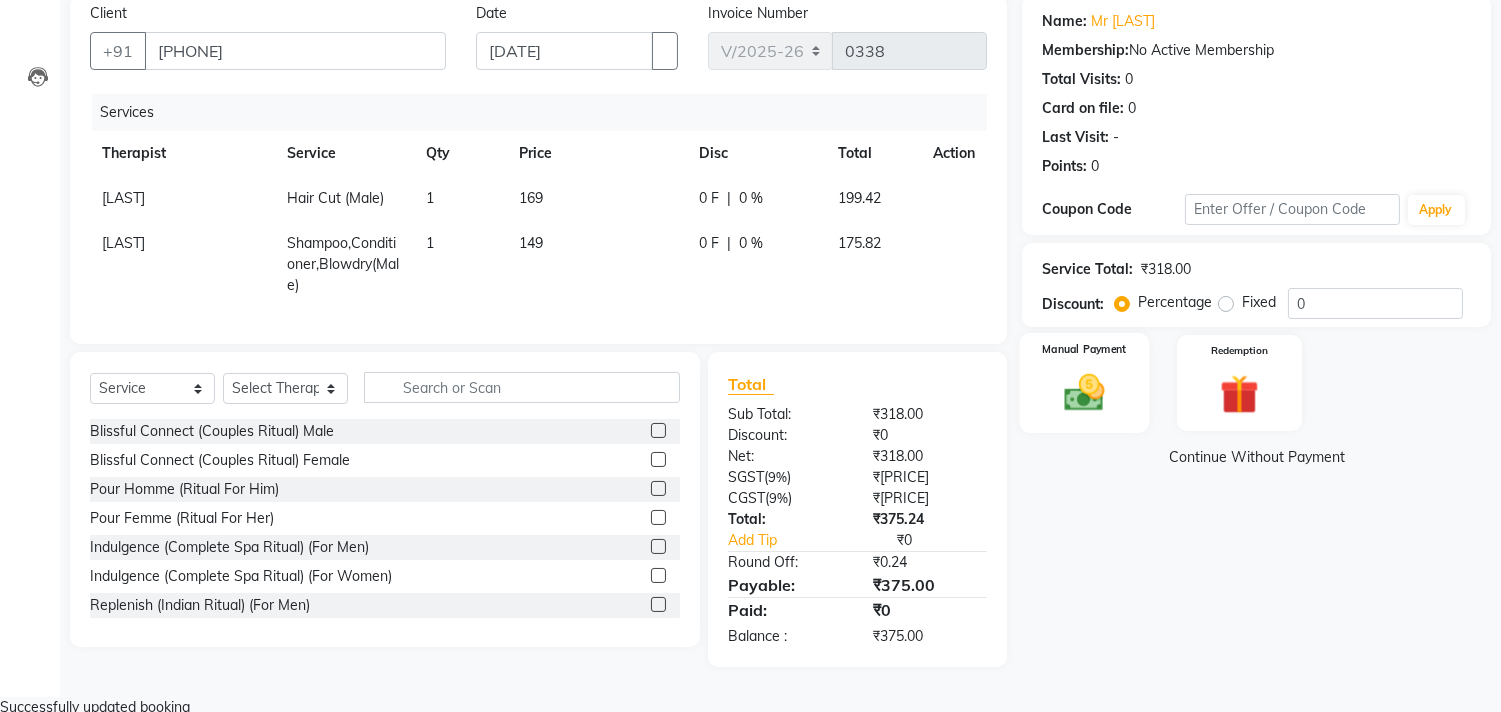 click at bounding box center (1085, 392) 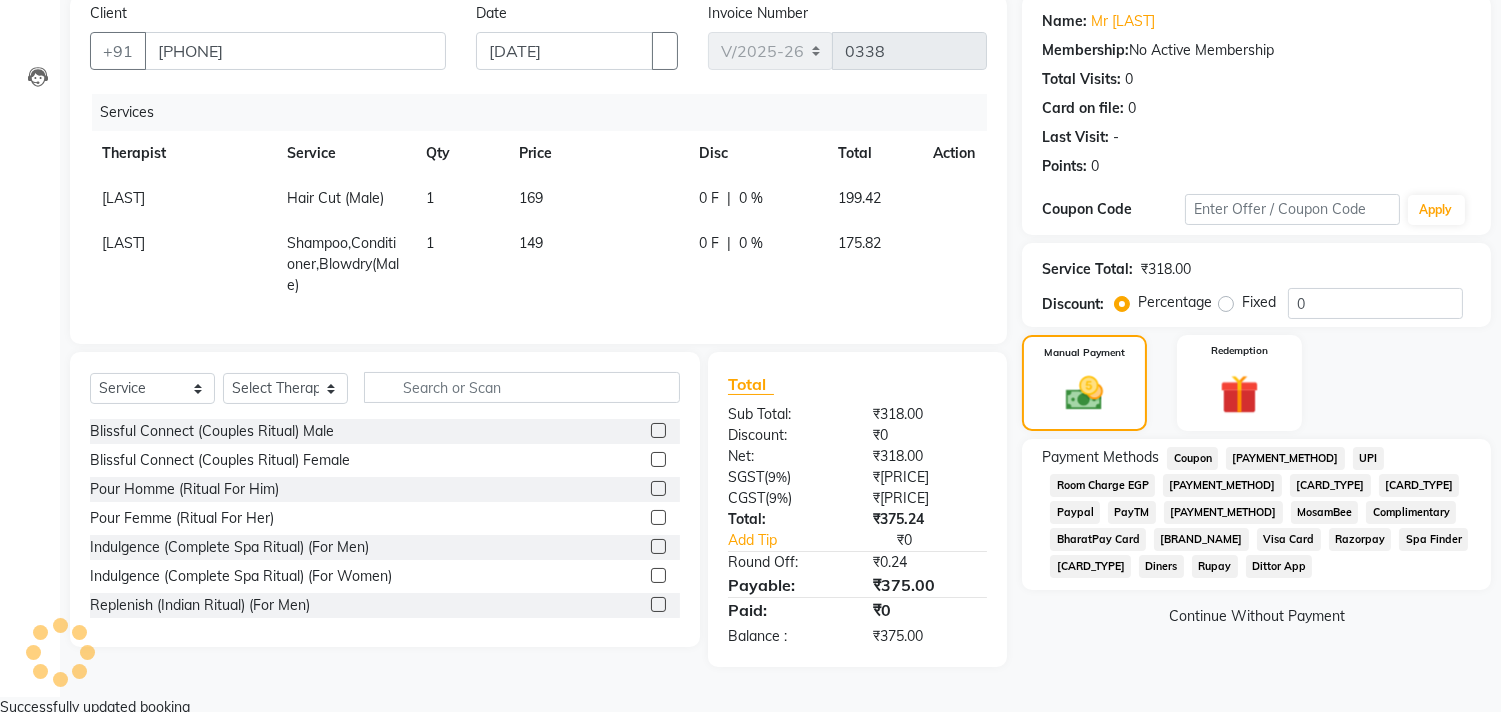 click on "UPI" at bounding box center (1192, 458) 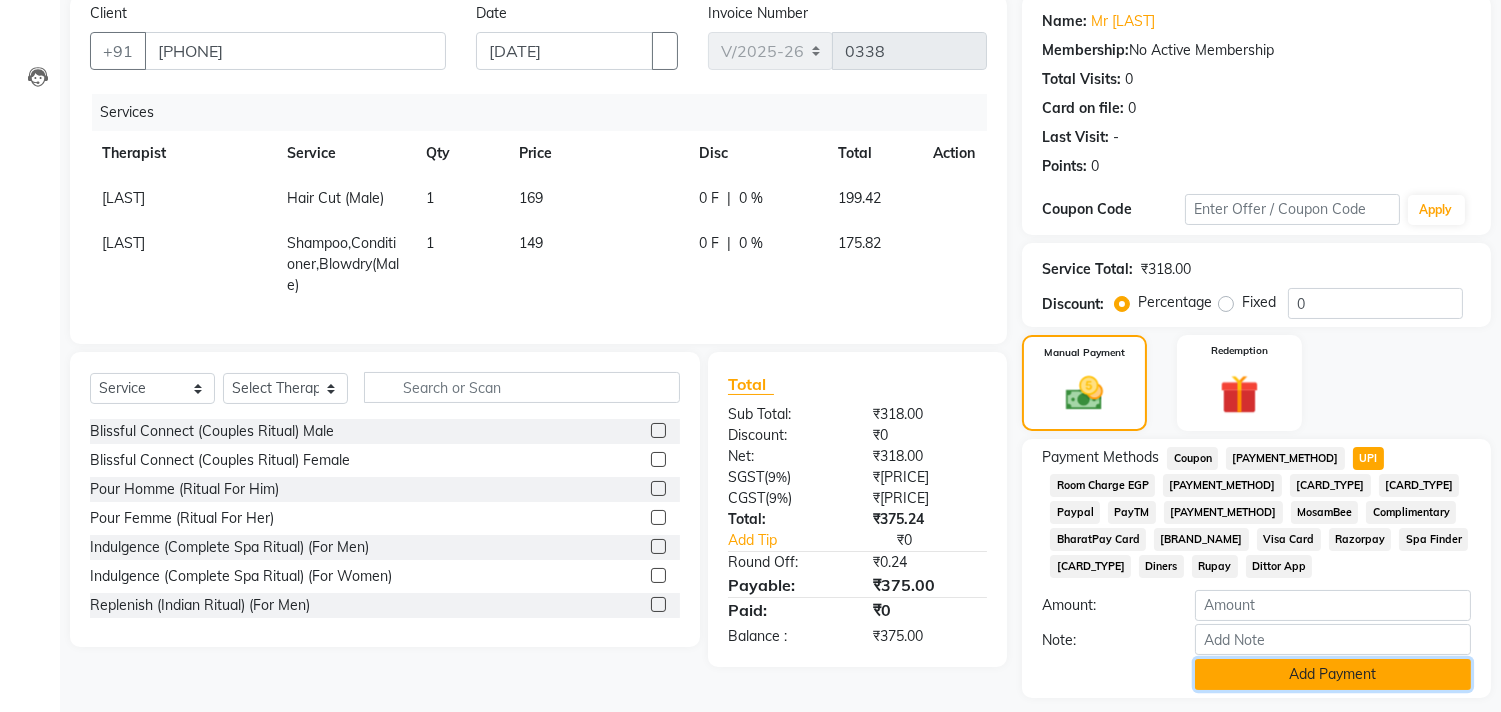 click on "Add Payment" at bounding box center [1333, 674] 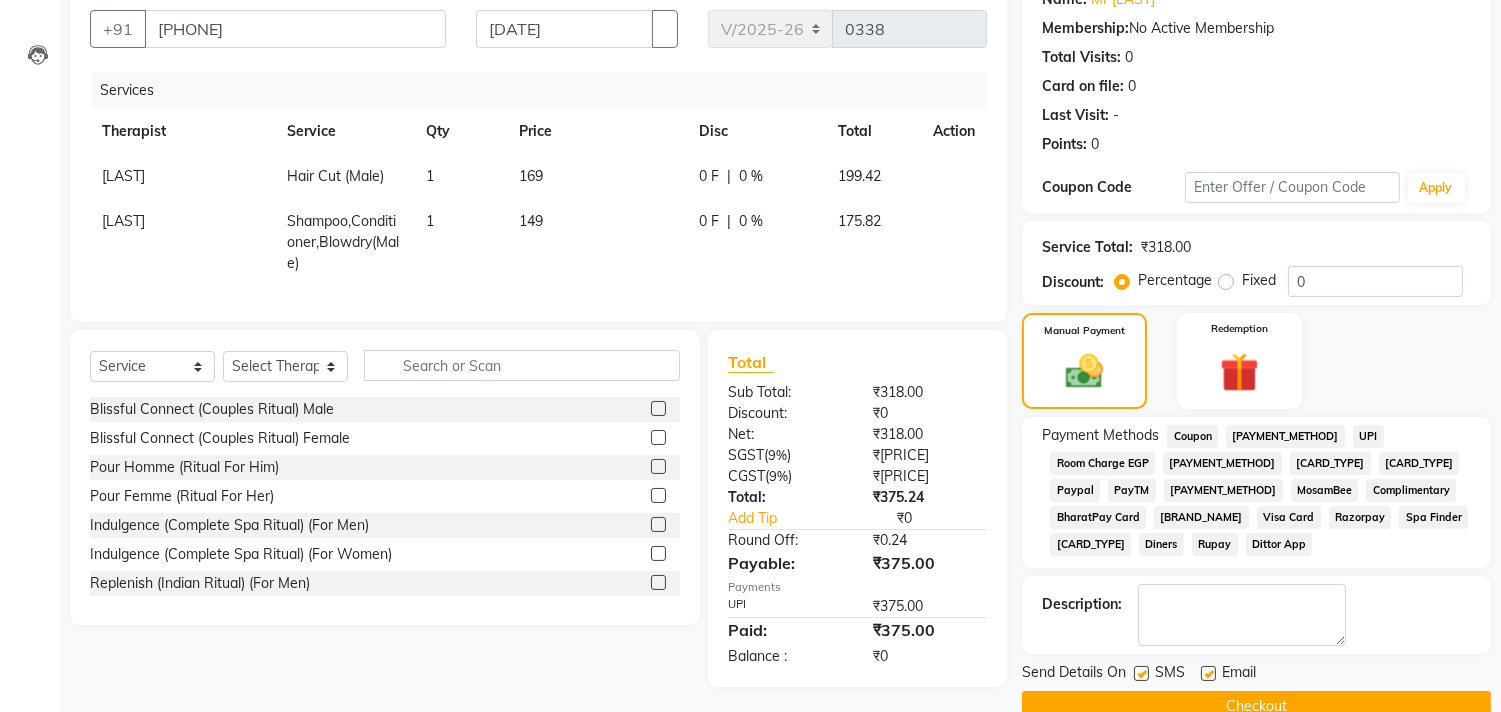 scroll, scrollTop: 197, scrollLeft: 0, axis: vertical 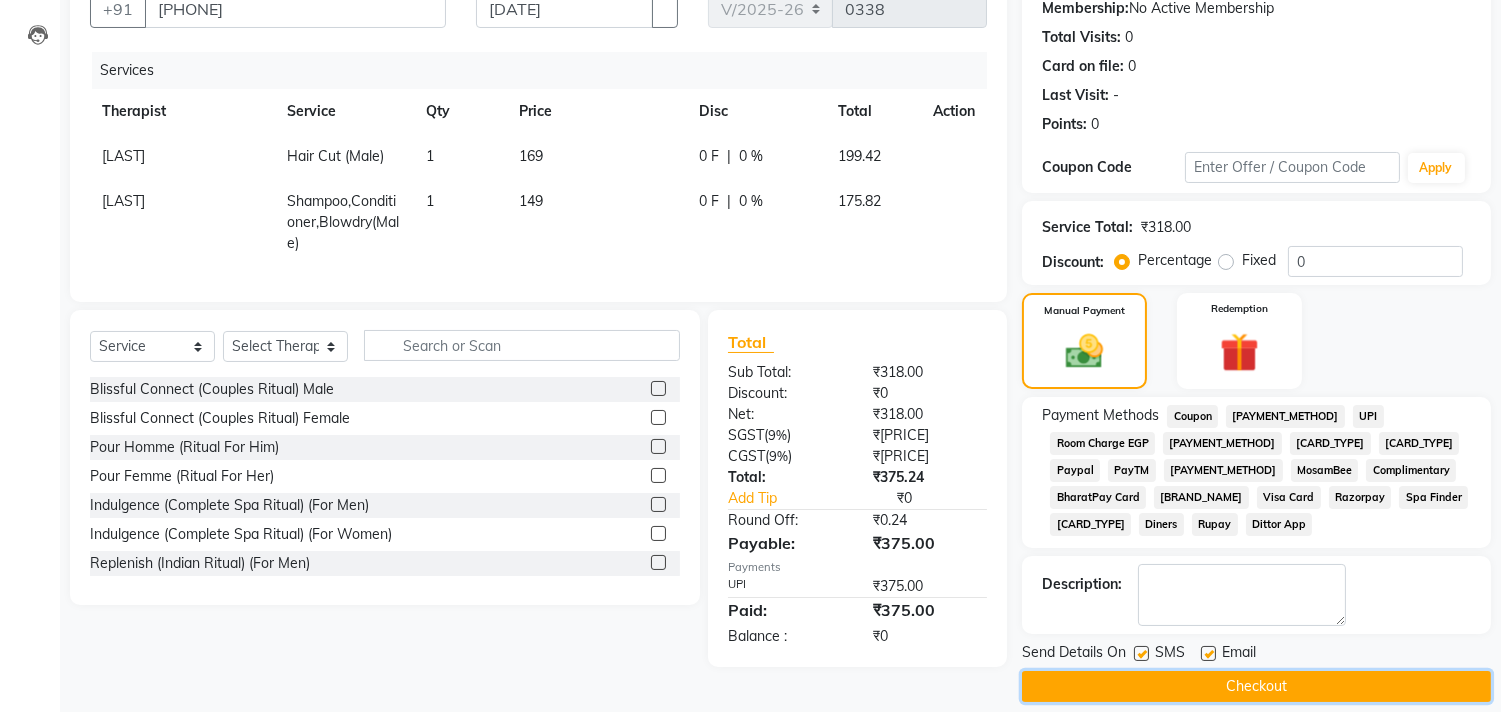 click on "Checkout" at bounding box center [1256, 686] 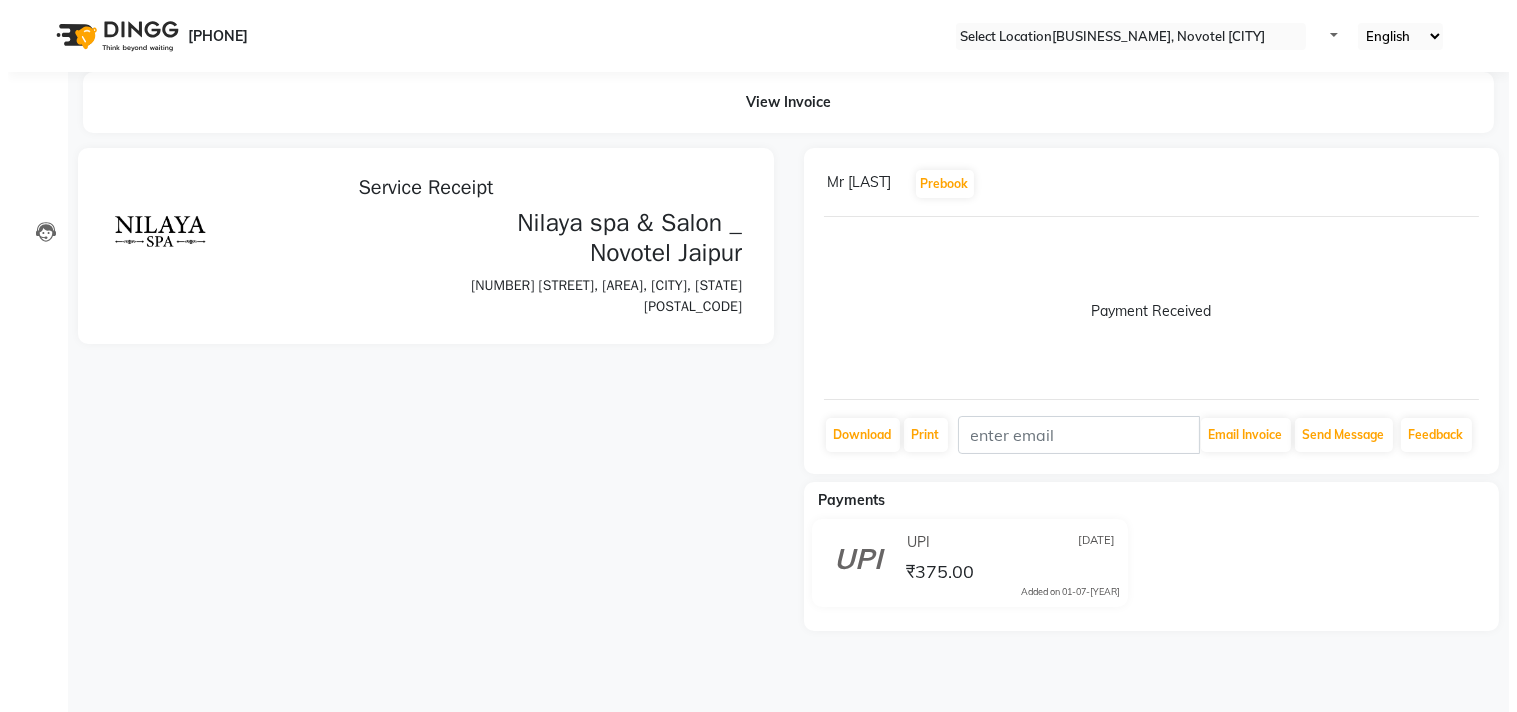 scroll, scrollTop: 0, scrollLeft: 0, axis: both 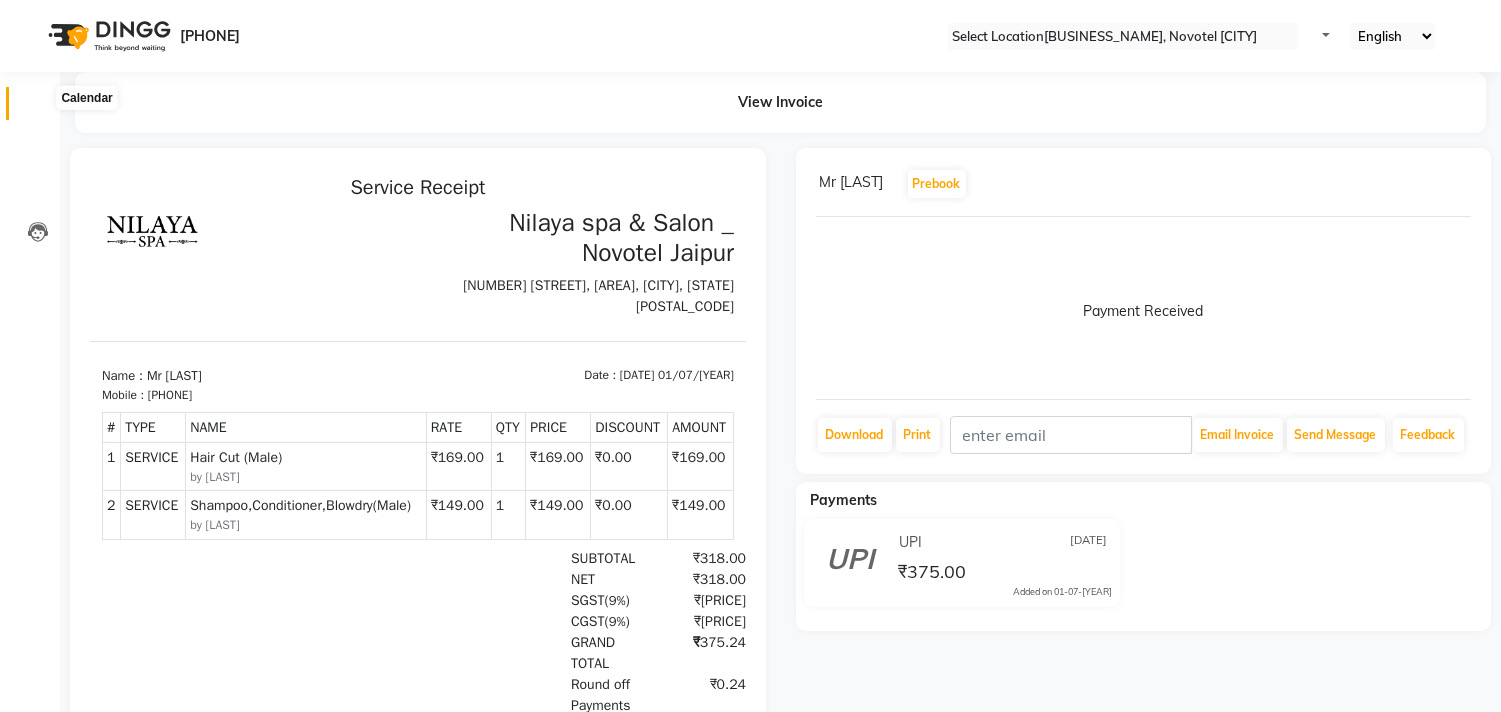 click at bounding box center [37, 108] 